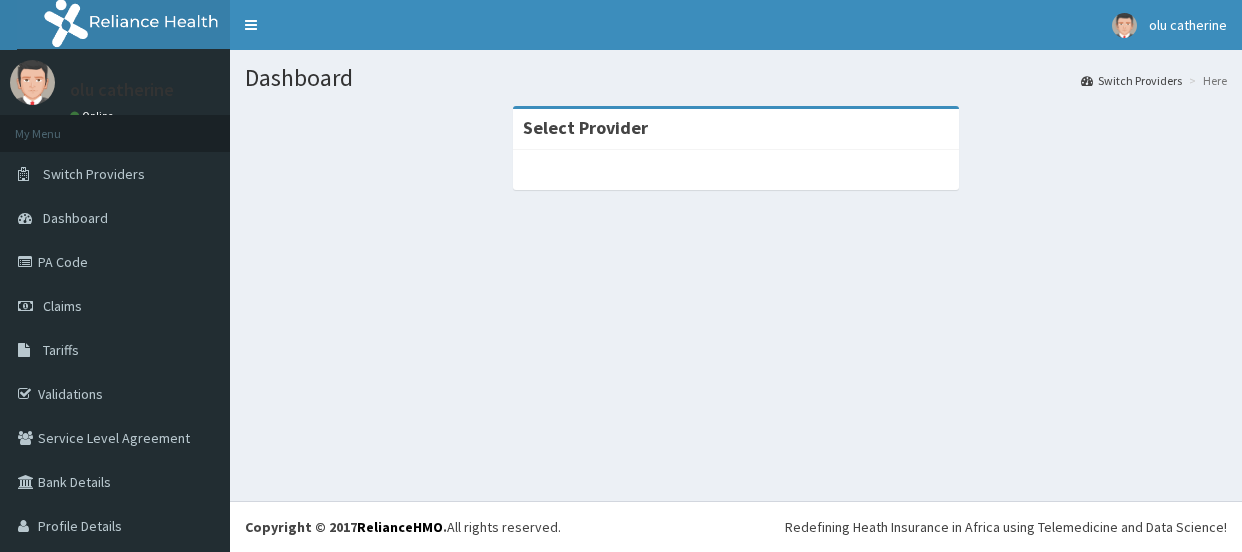 scroll, scrollTop: 0, scrollLeft: 0, axis: both 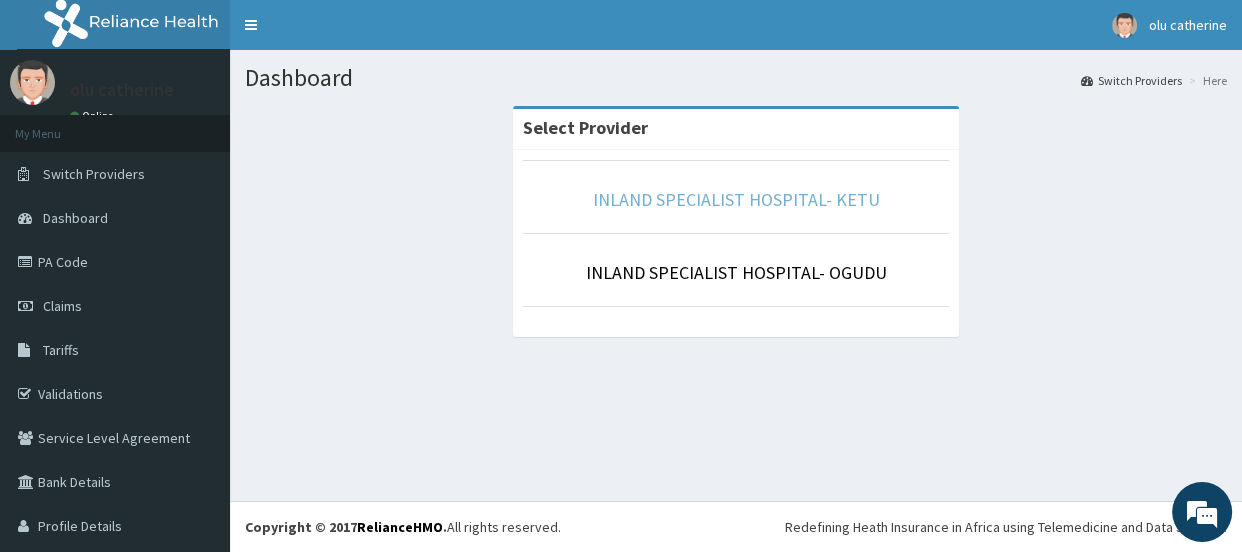 click on "INLAND SPECIALIST HOSPITAL- KETU" at bounding box center (736, 199) 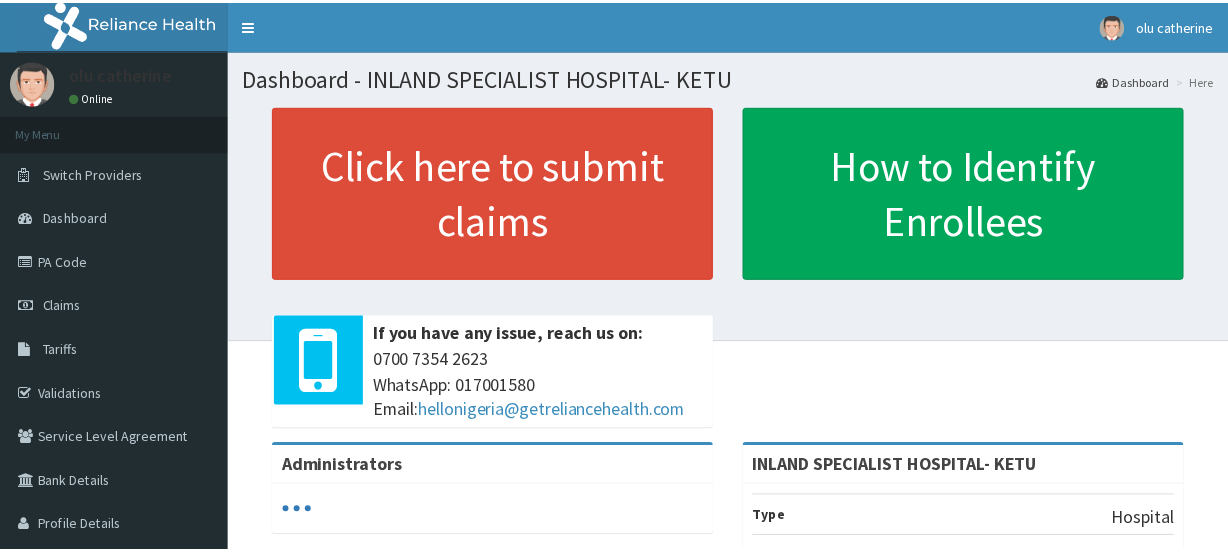 scroll, scrollTop: 0, scrollLeft: 0, axis: both 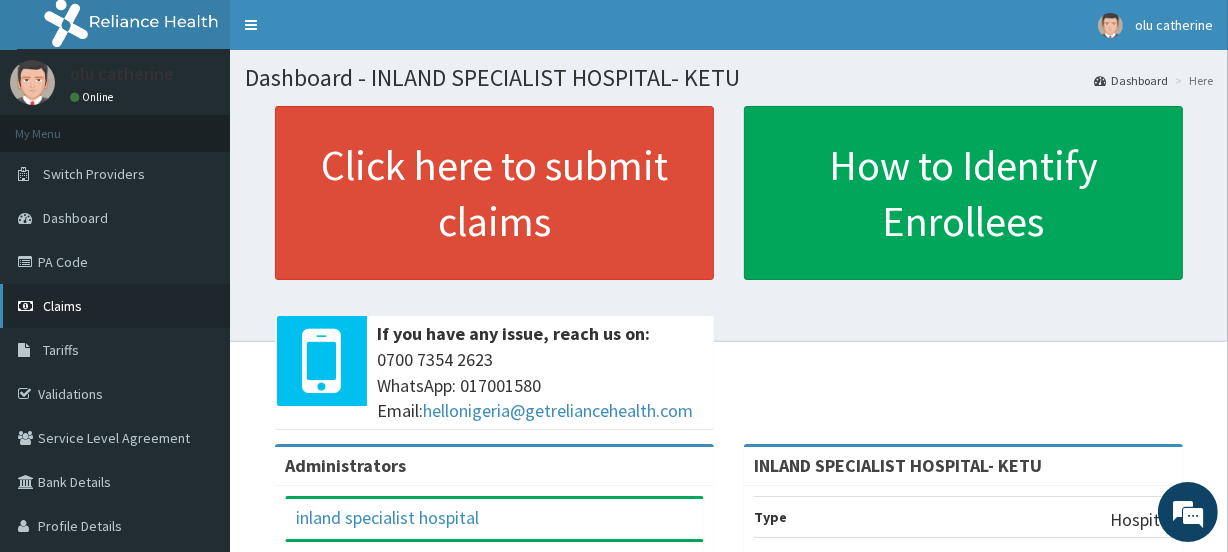 click on "Claims" at bounding box center (62, 306) 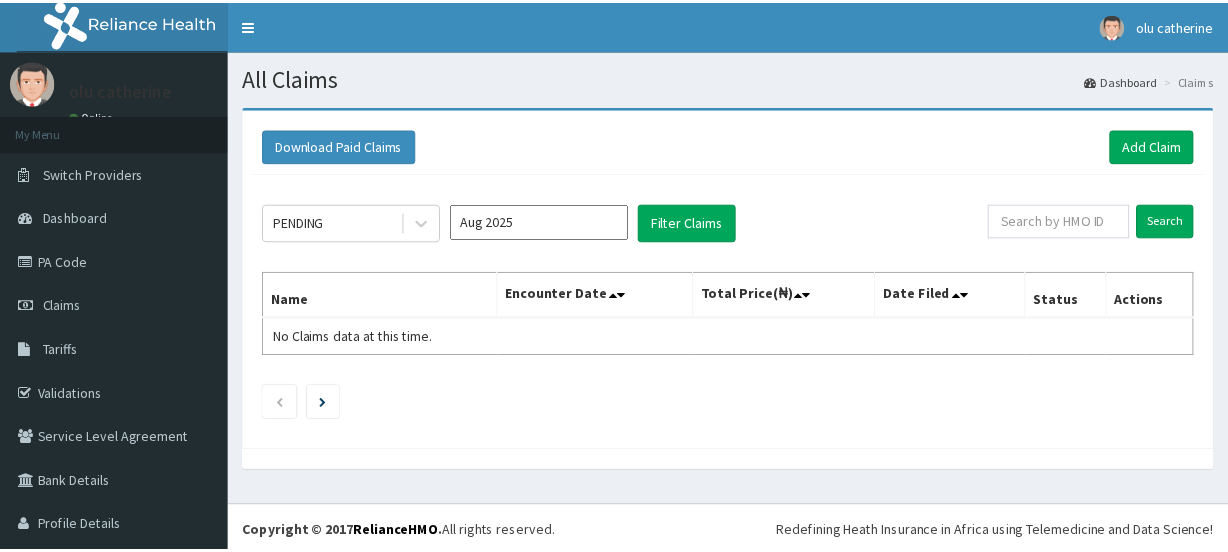 scroll, scrollTop: 0, scrollLeft: 0, axis: both 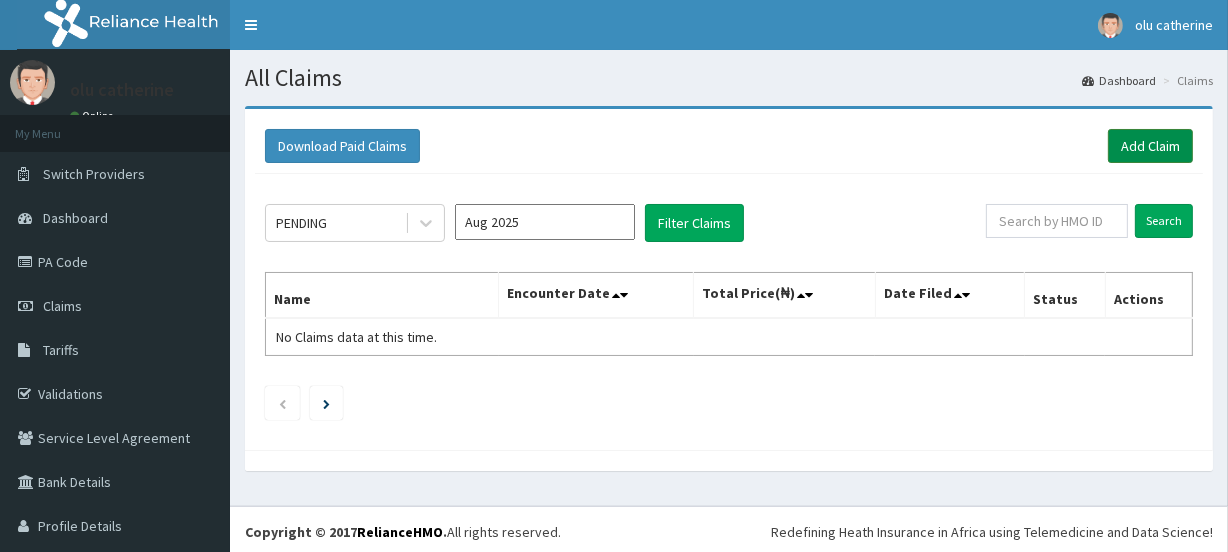 click on "Add Claim" at bounding box center [1150, 146] 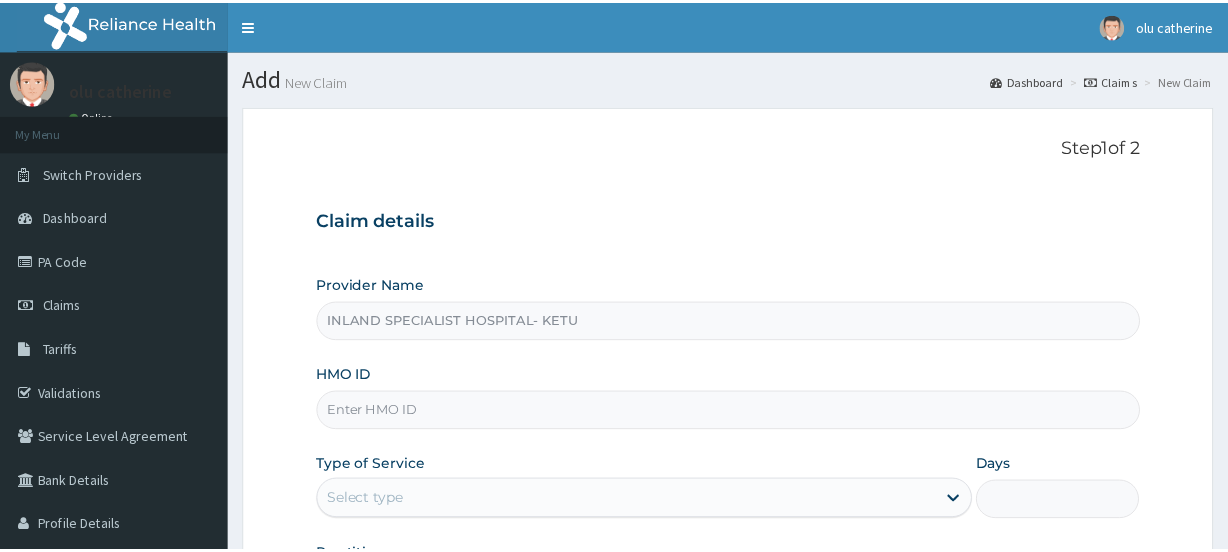 scroll, scrollTop: 0, scrollLeft: 0, axis: both 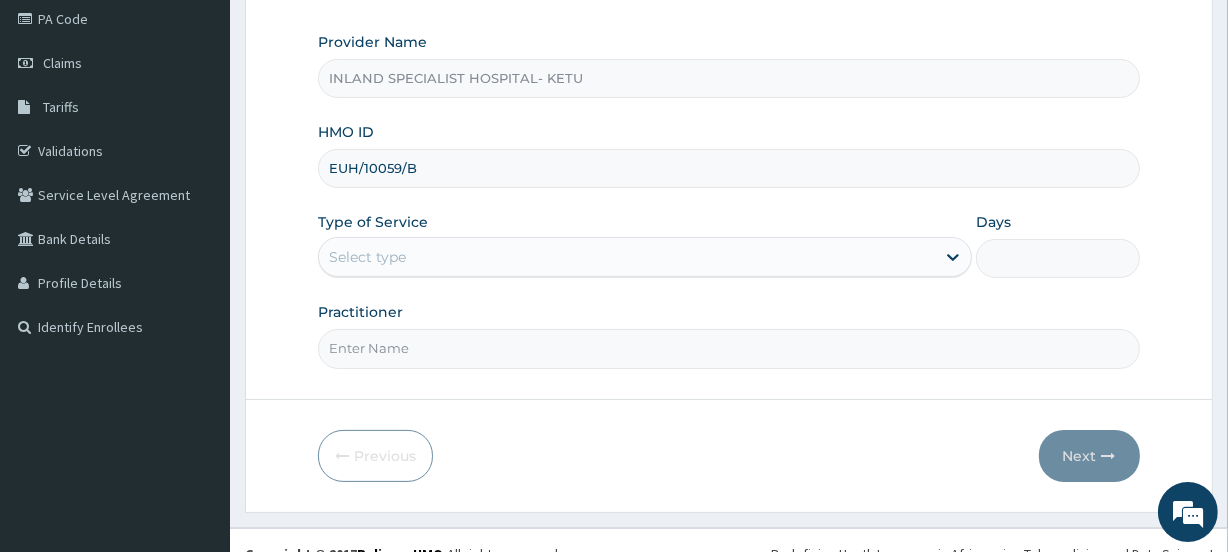 type on "EUH/10059/B" 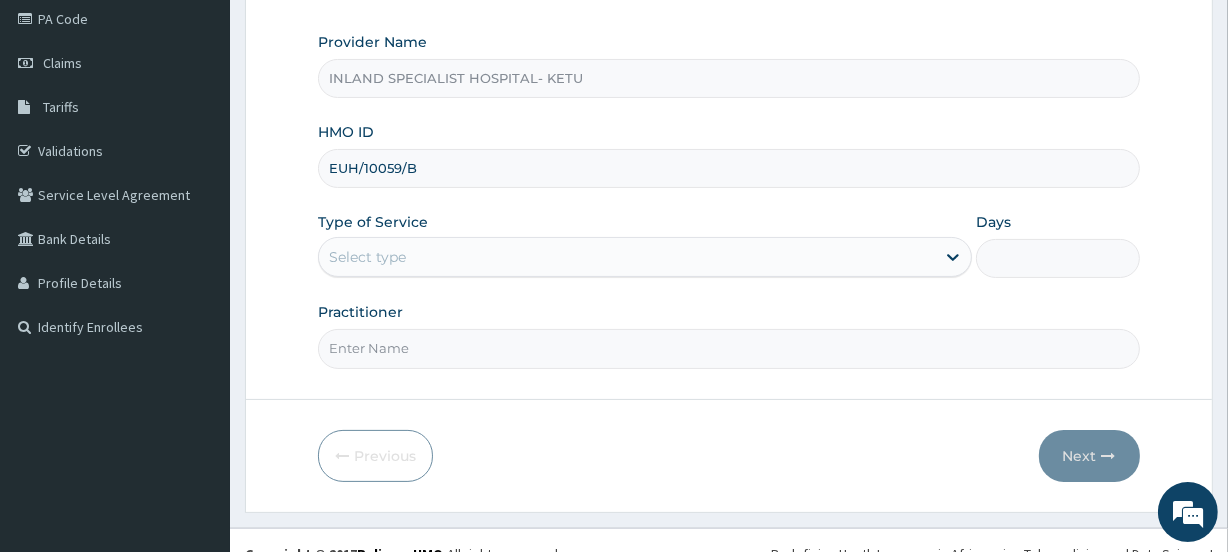 click on "Select type" at bounding box center [367, 257] 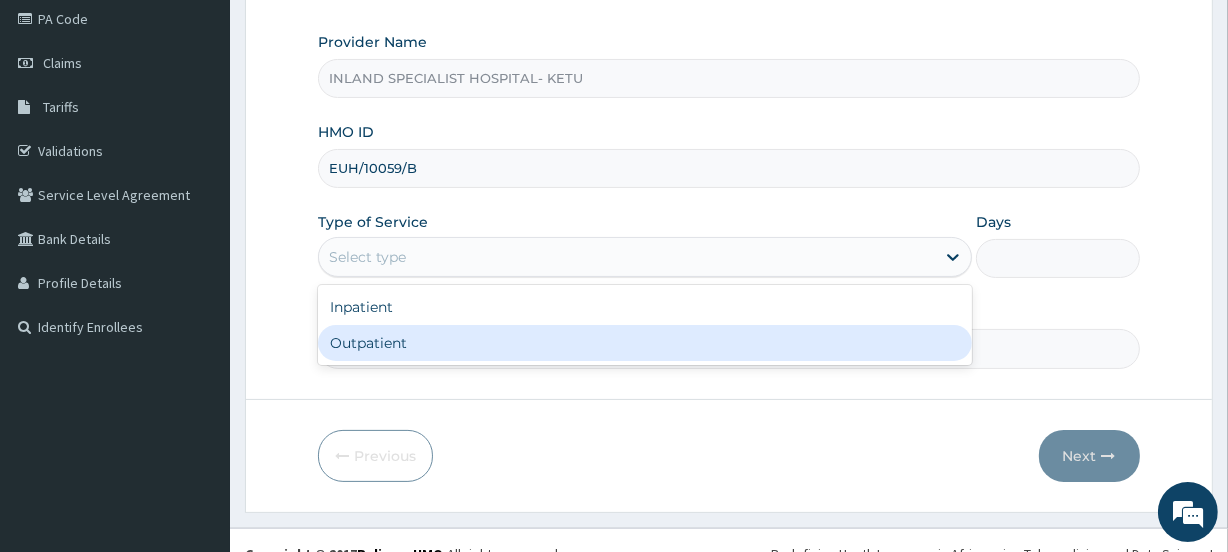 click on "Outpatient" at bounding box center [645, 343] 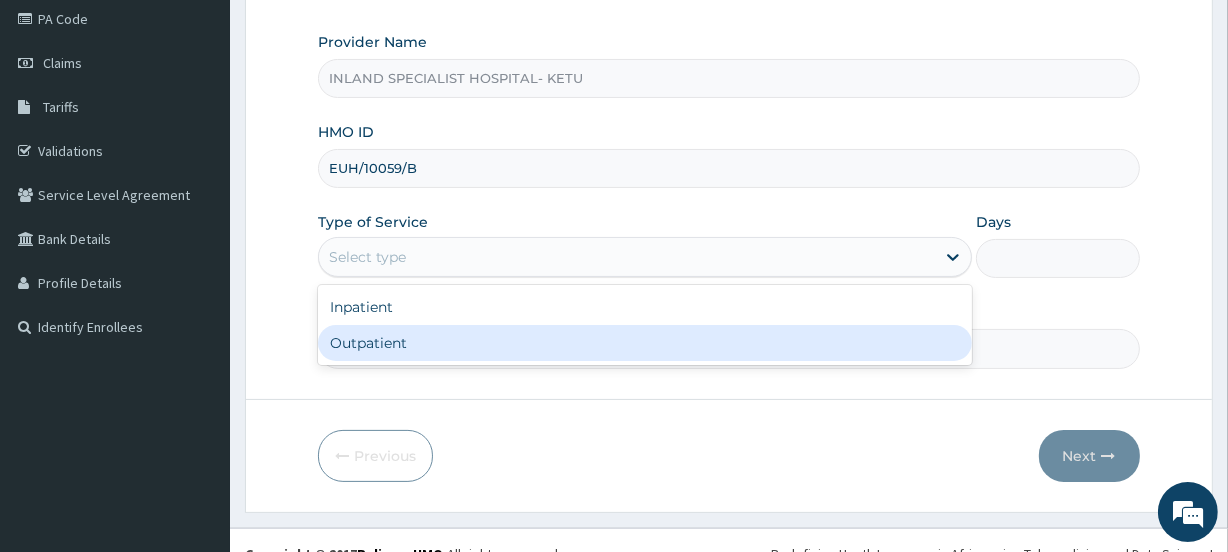 type on "1" 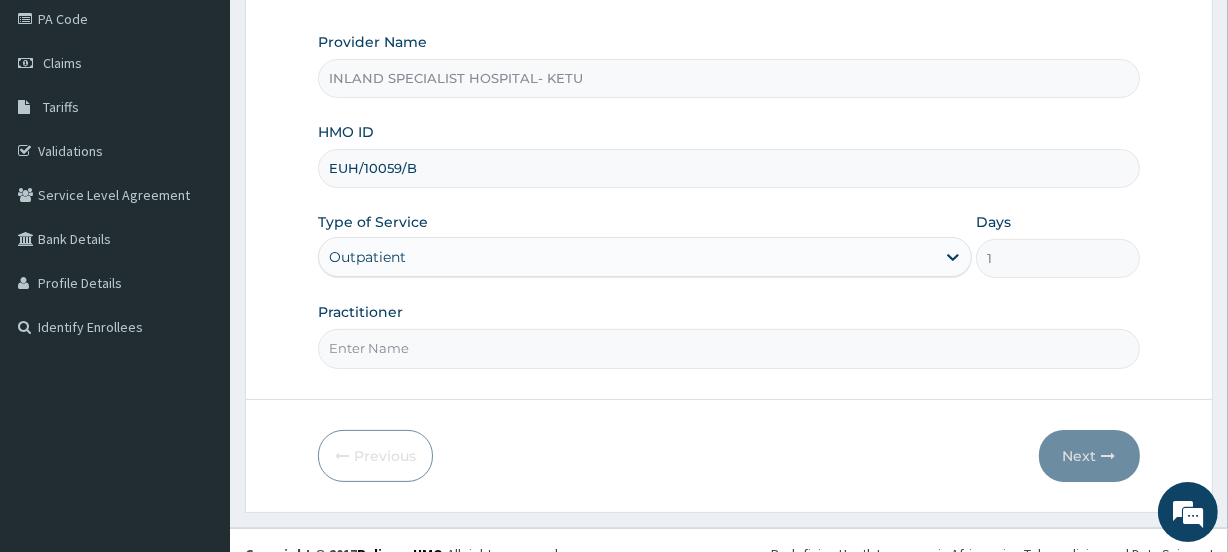 click on "Practitioner" at bounding box center (728, 348) 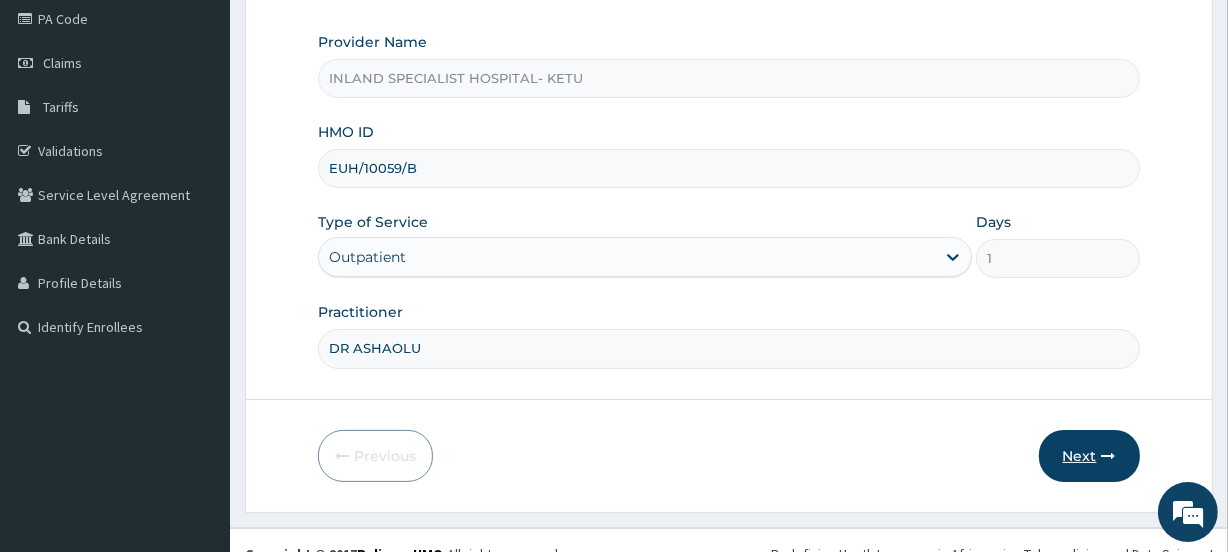 type on "DR ASHAOLU" 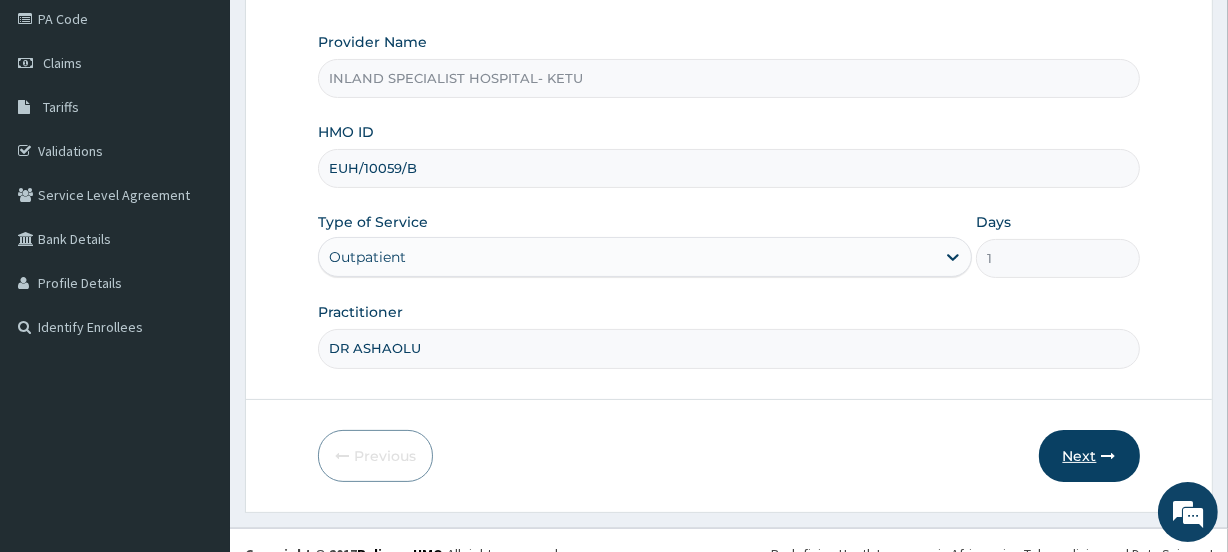 click on "Next" at bounding box center [1089, 456] 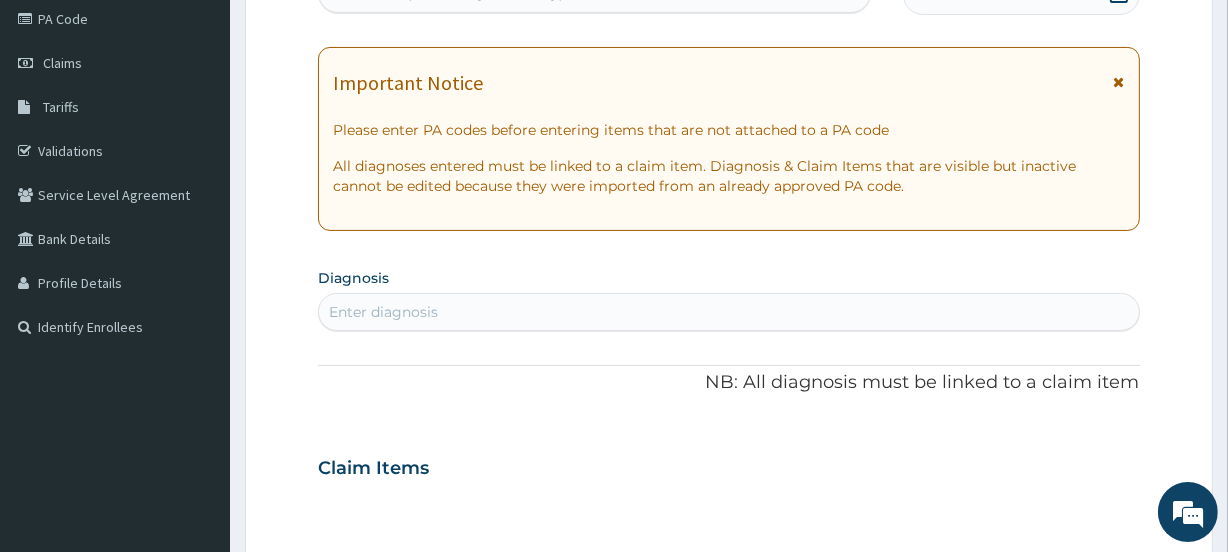 scroll, scrollTop: 0, scrollLeft: 0, axis: both 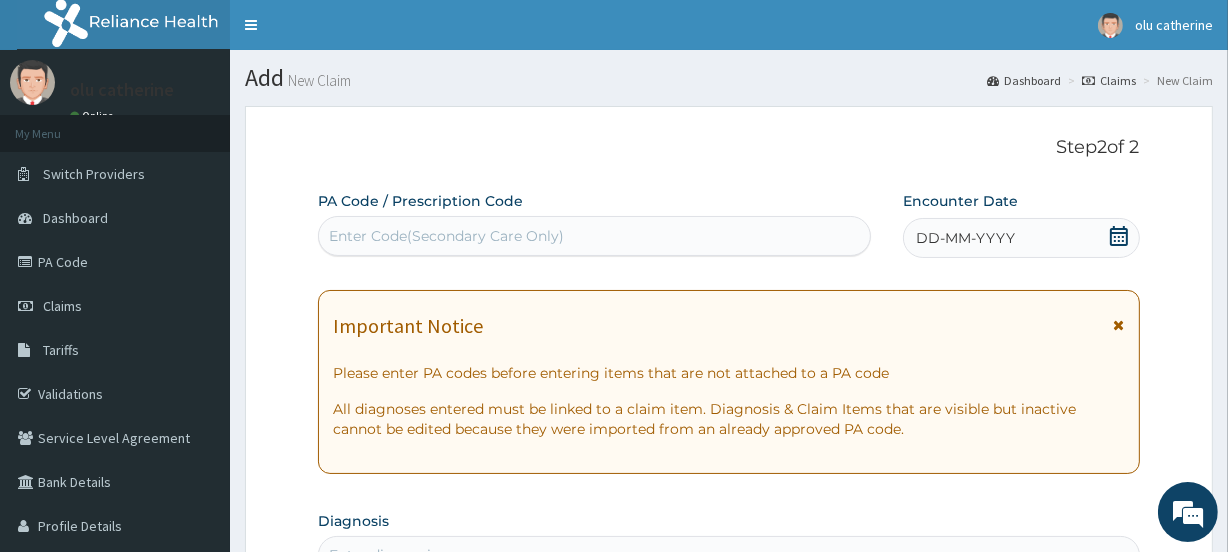 click 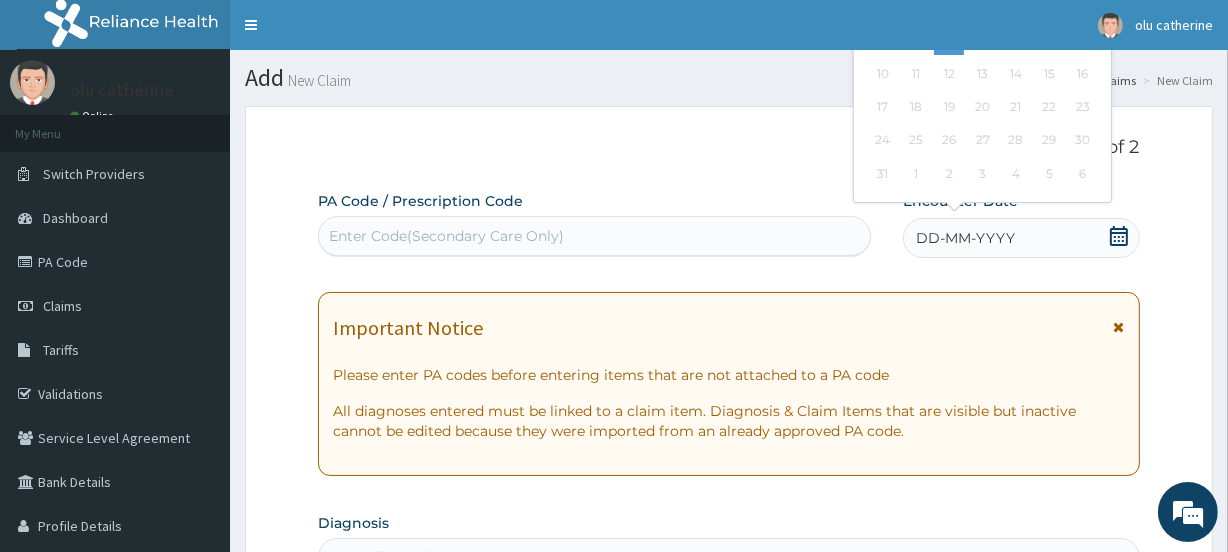 click 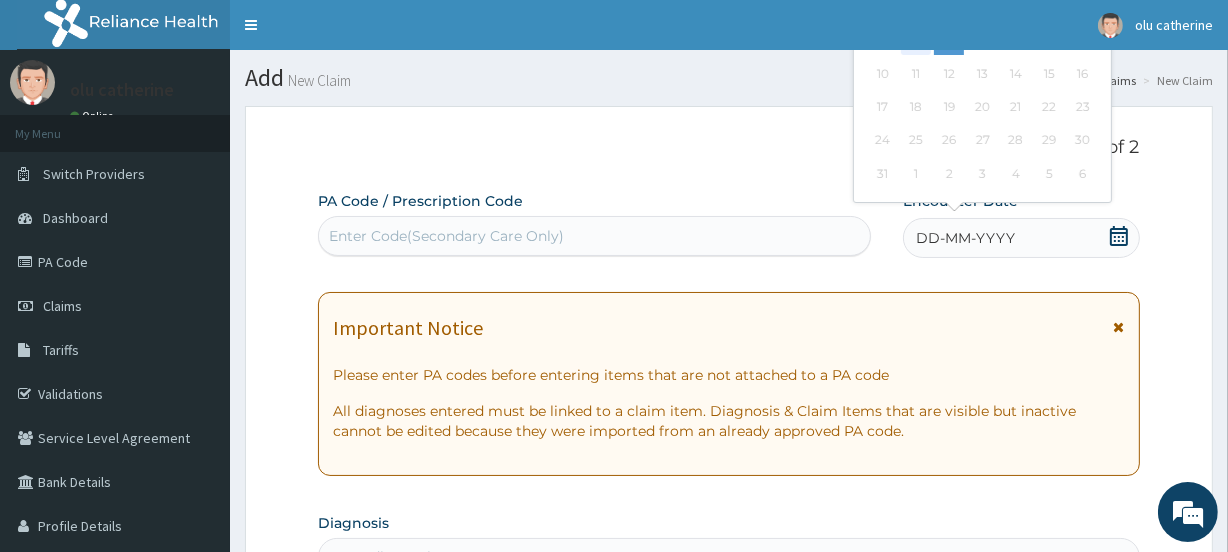 click on "4" at bounding box center (916, 41) 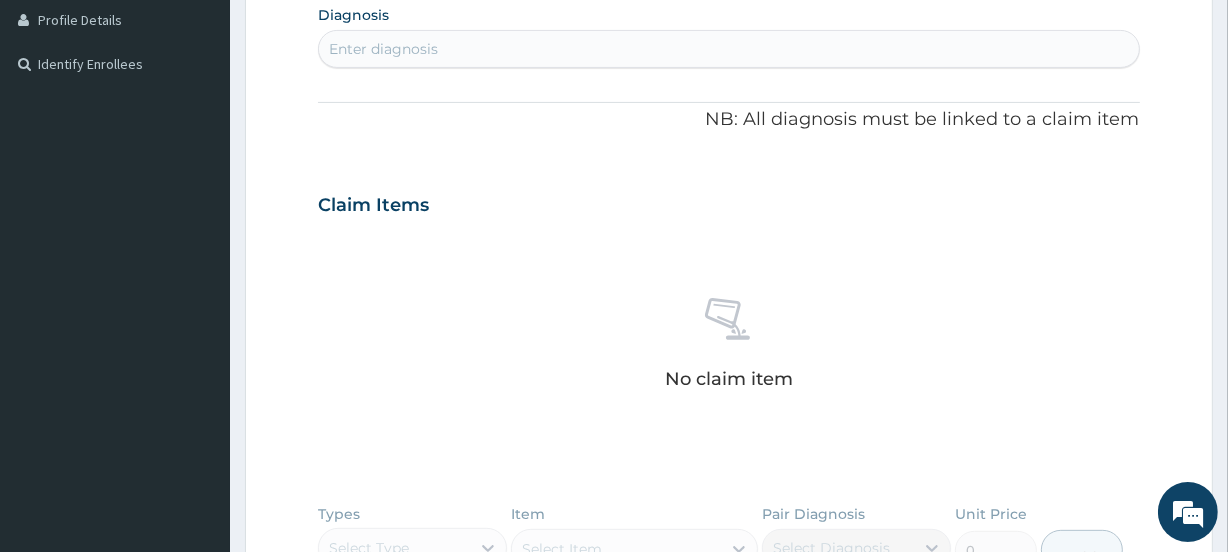 scroll, scrollTop: 513, scrollLeft: 0, axis: vertical 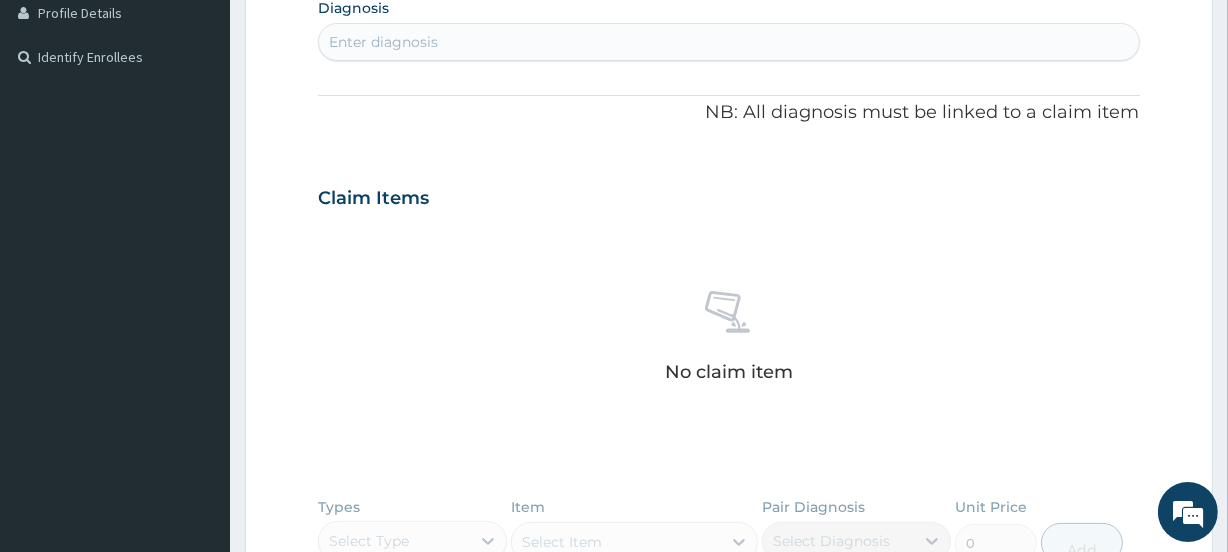 click on "Enter diagnosis" at bounding box center (383, 42) 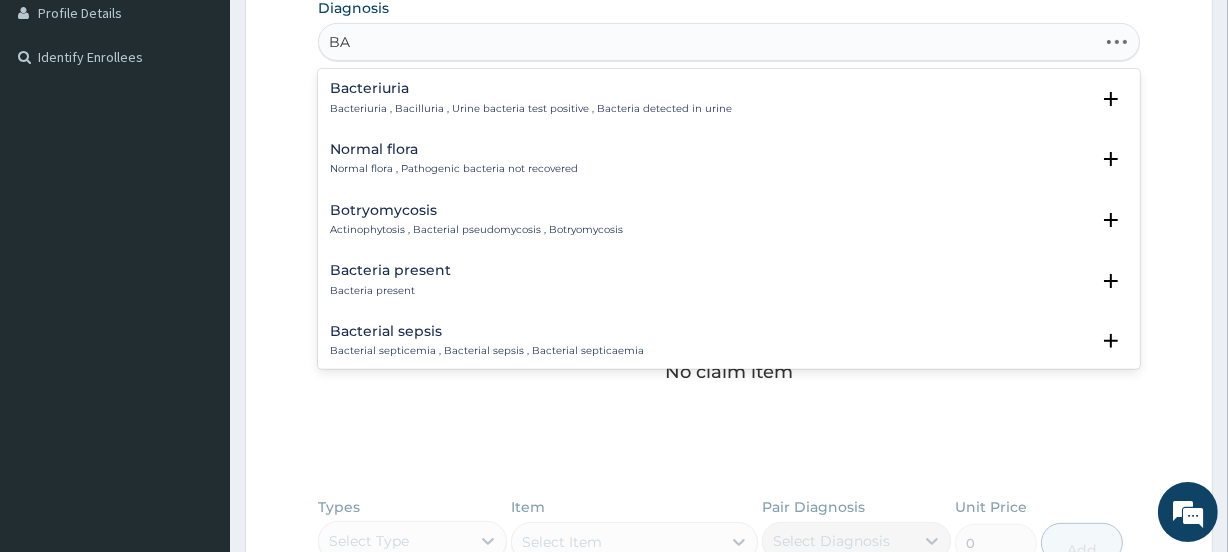 type on "B" 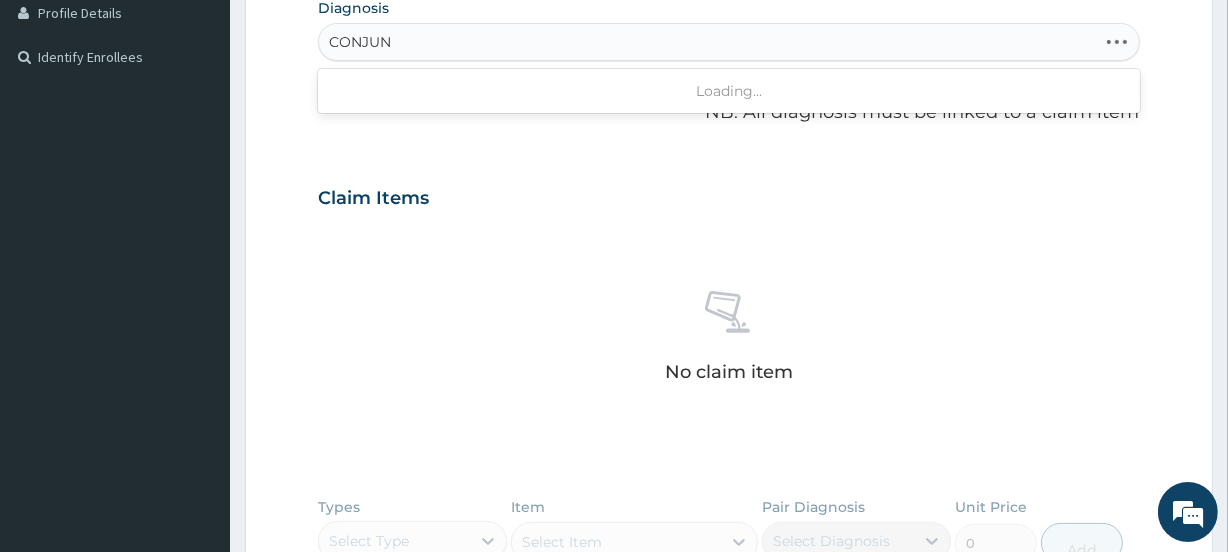 type on "CONJUNC" 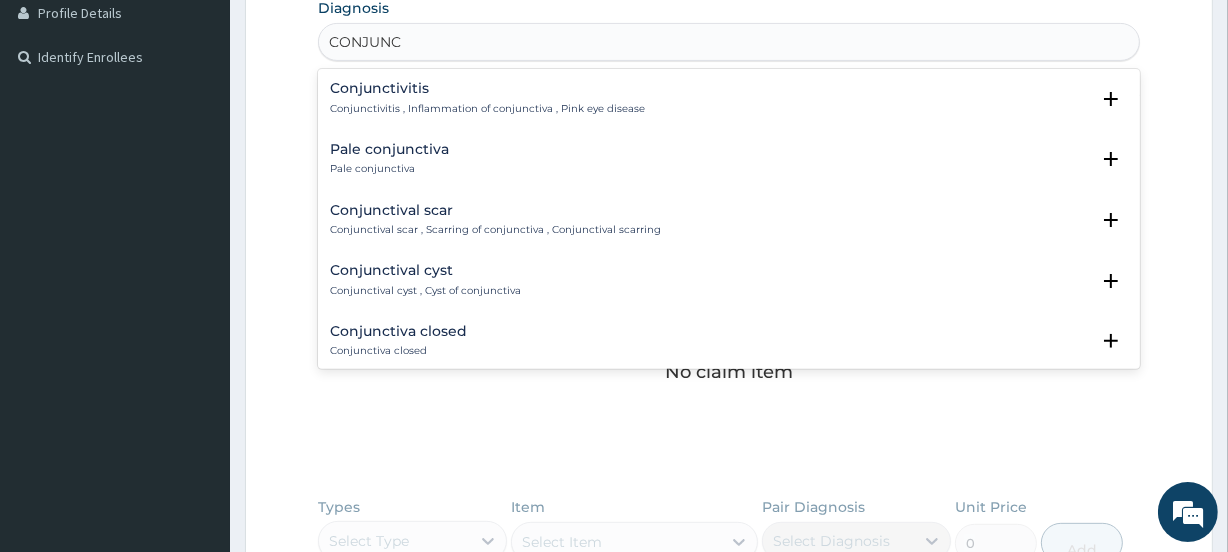 click on "Conjunctivitis , Inflammation of conjunctiva , Pink eye disease" at bounding box center (487, 109) 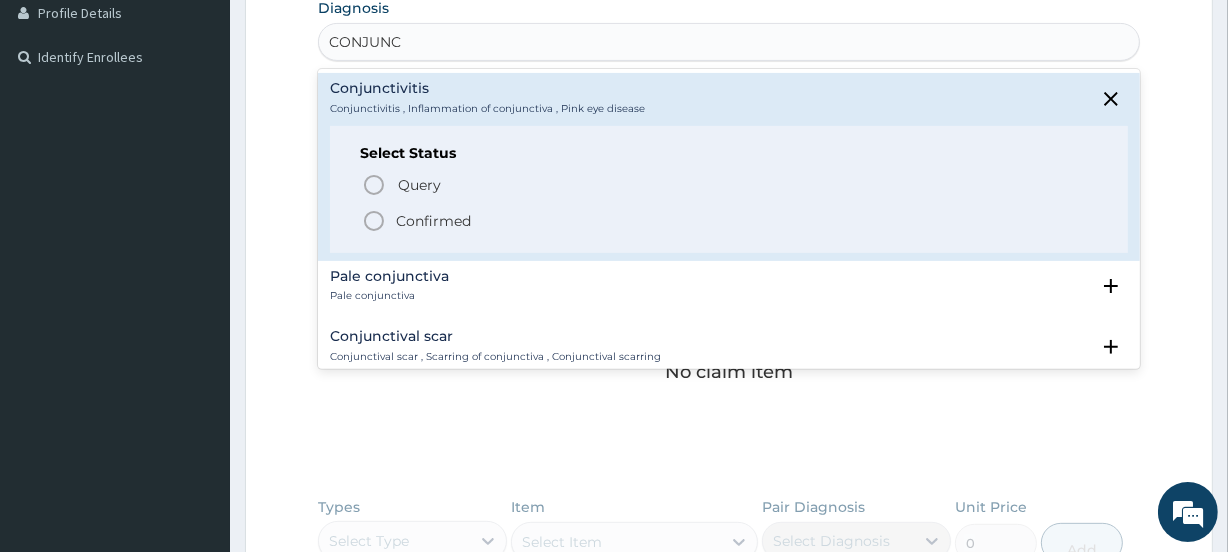 click 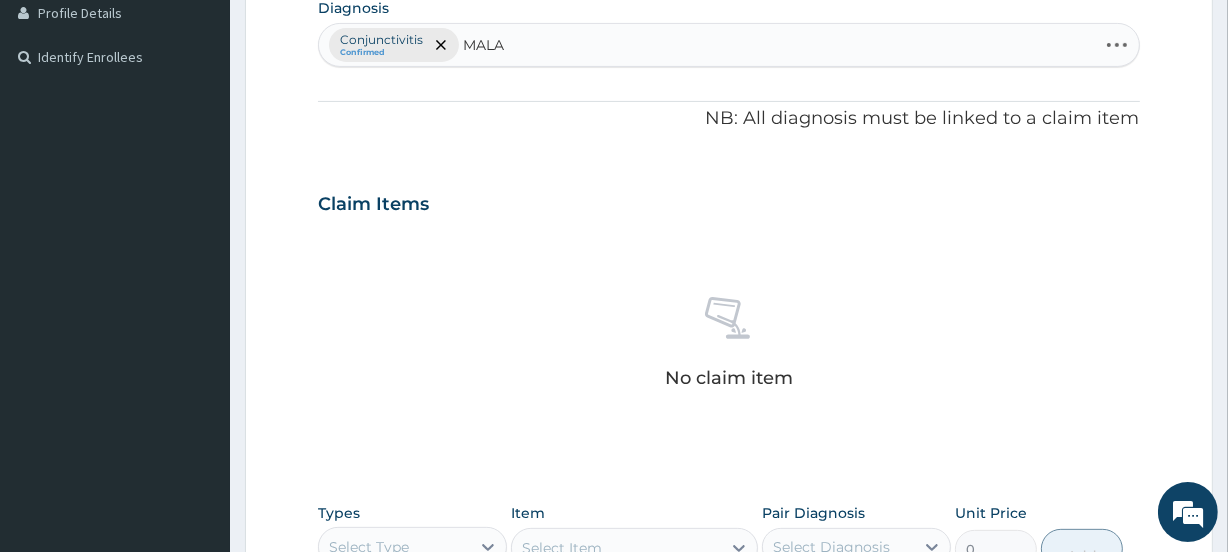 type on "MALAR" 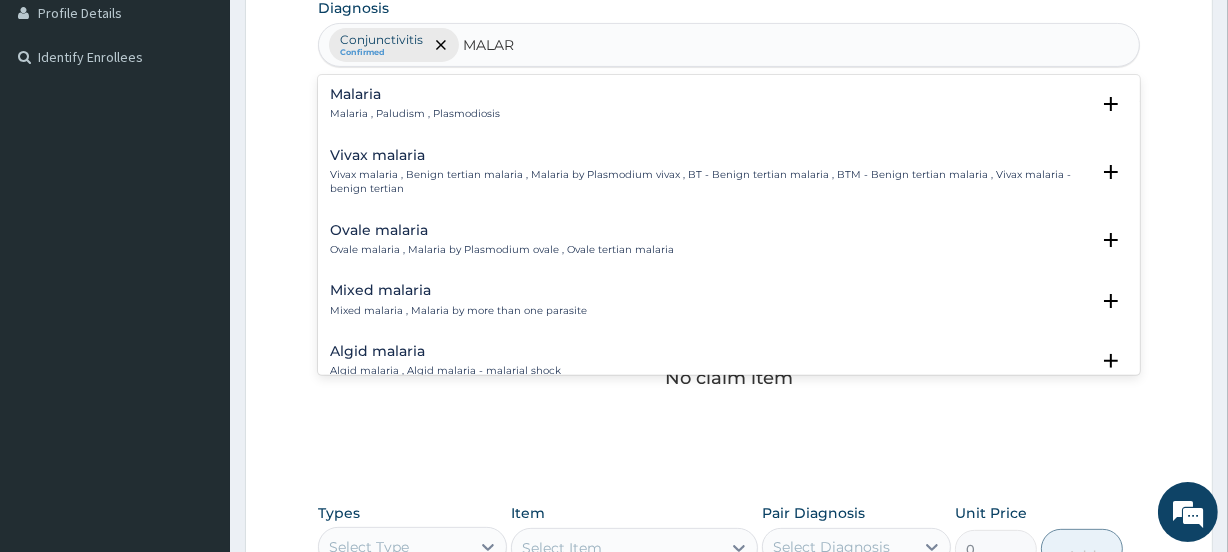 click on "Malaria , Paludism , Plasmodiosis" at bounding box center (415, 114) 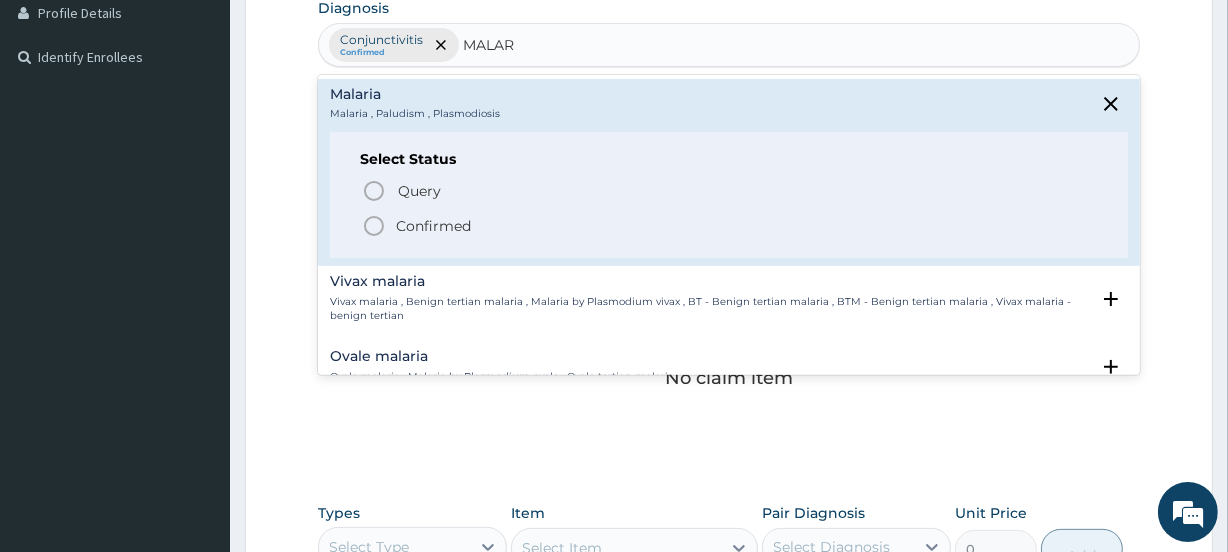 click 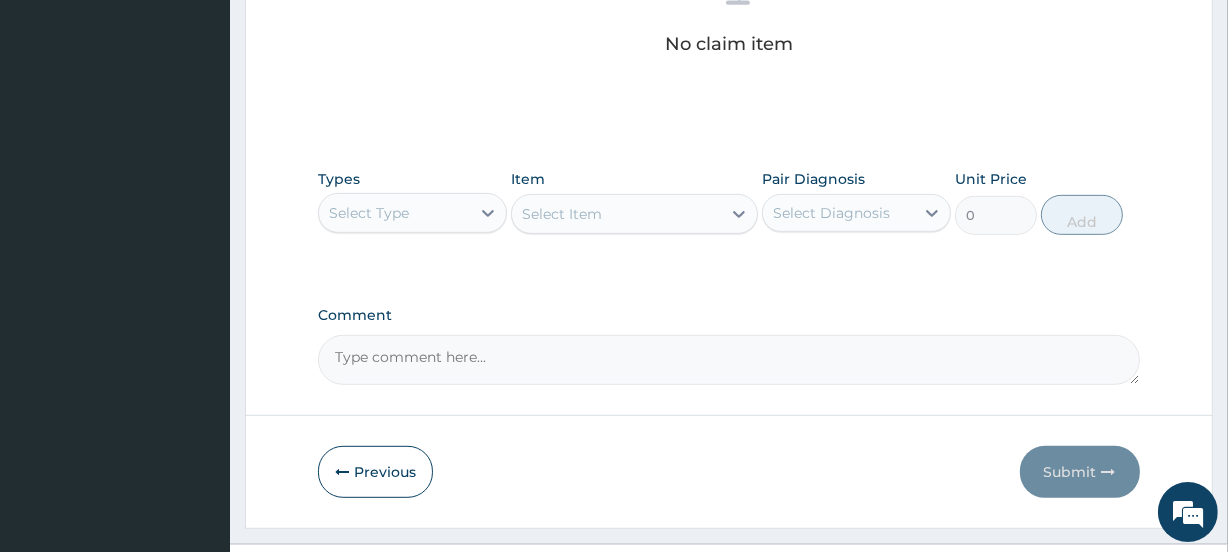 scroll, scrollTop: 887, scrollLeft: 0, axis: vertical 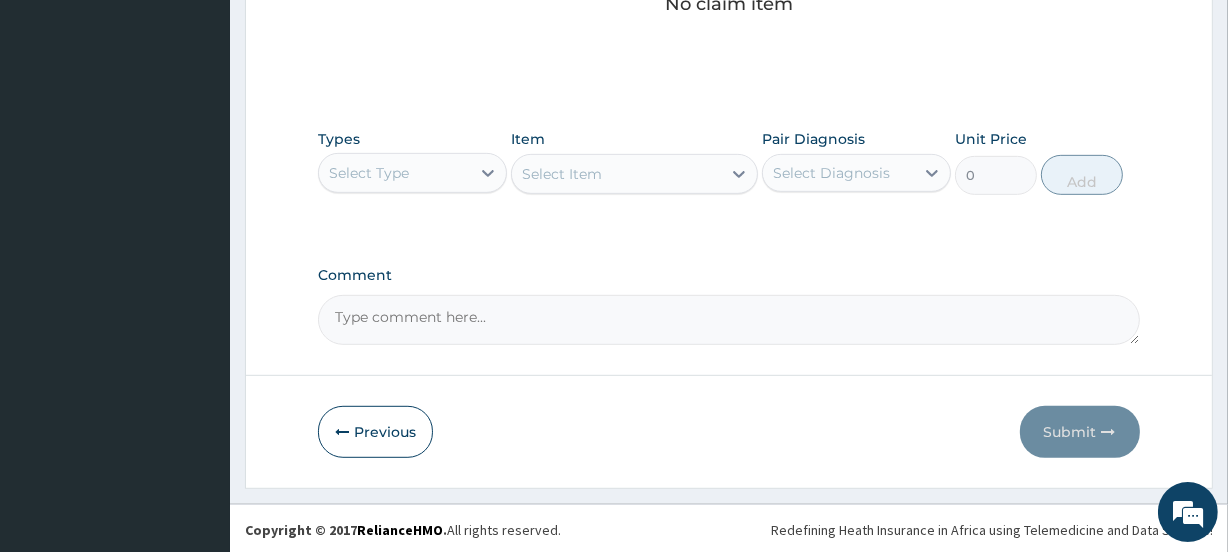 click on "Select Type" at bounding box center (394, 173) 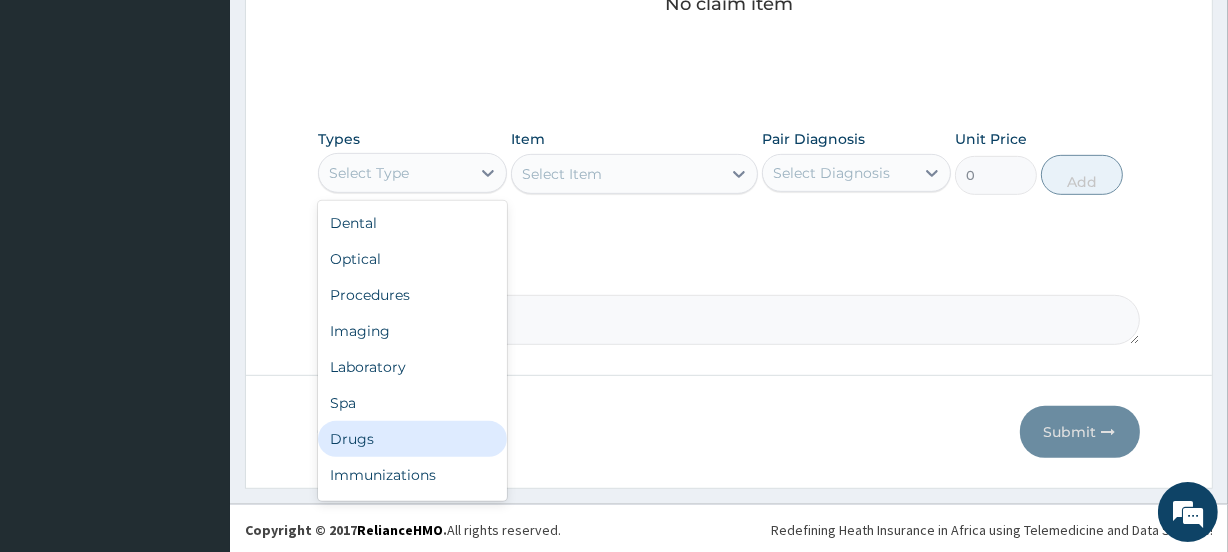 click on "Drugs" at bounding box center [412, 439] 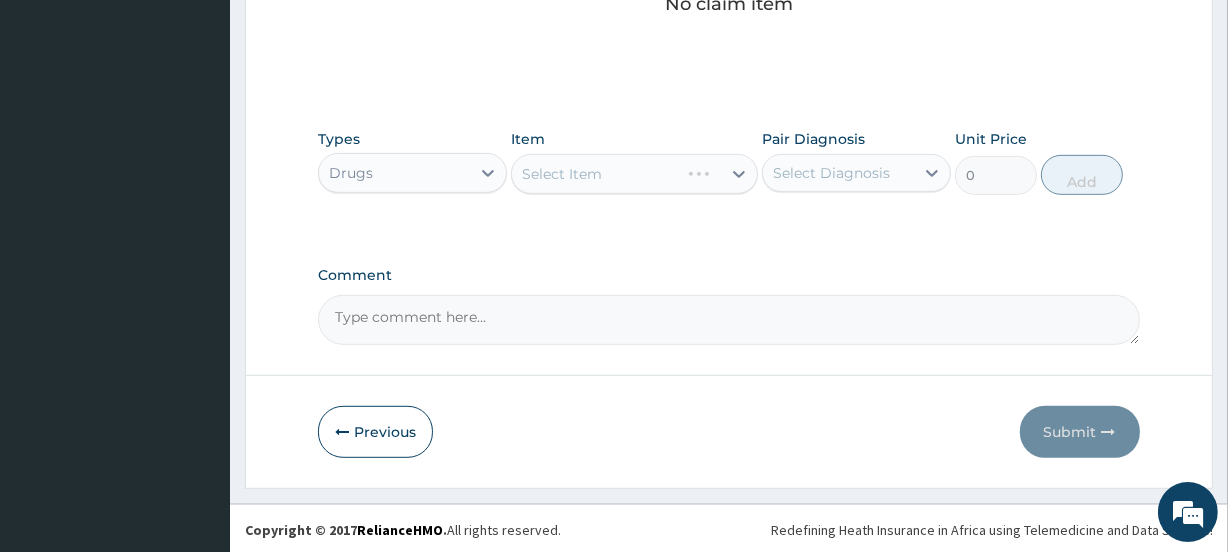 click on "Select Item" at bounding box center [634, 174] 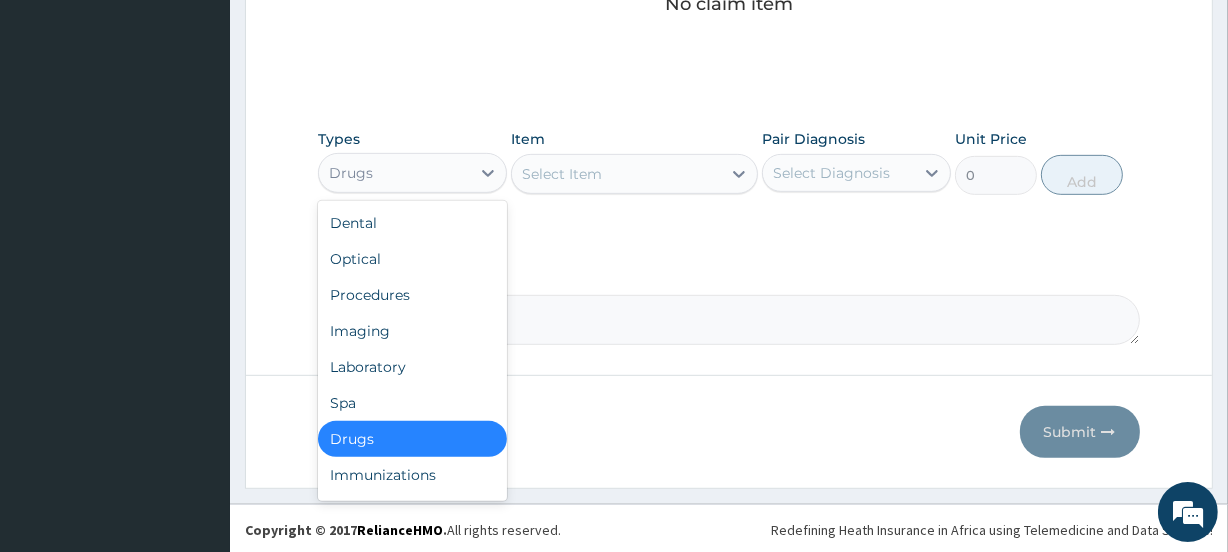 click on "Drugs" at bounding box center (394, 173) 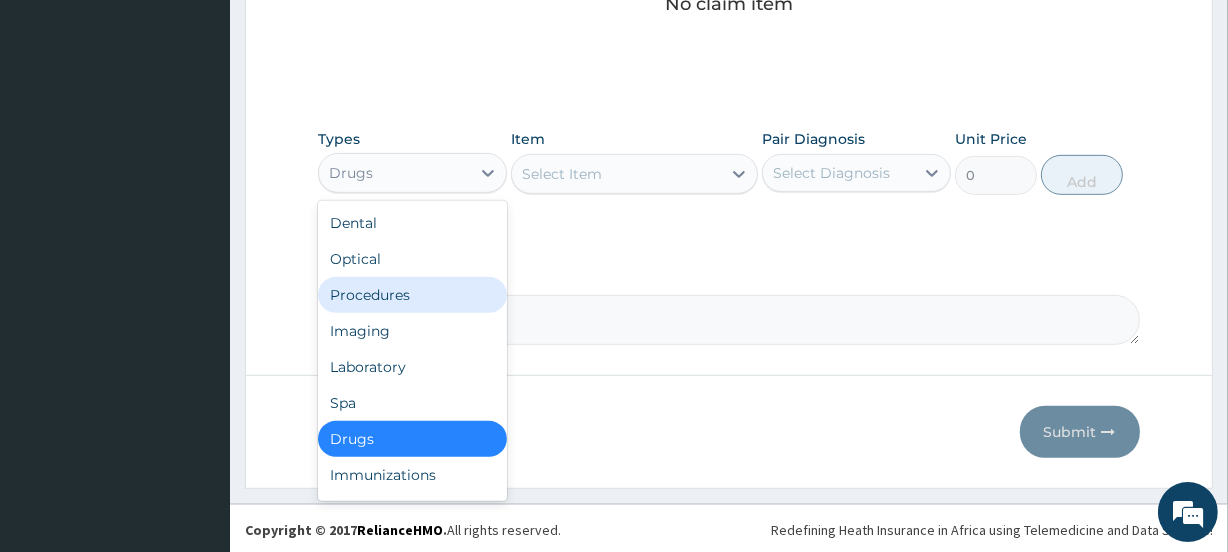 click on "Procedures" at bounding box center (412, 295) 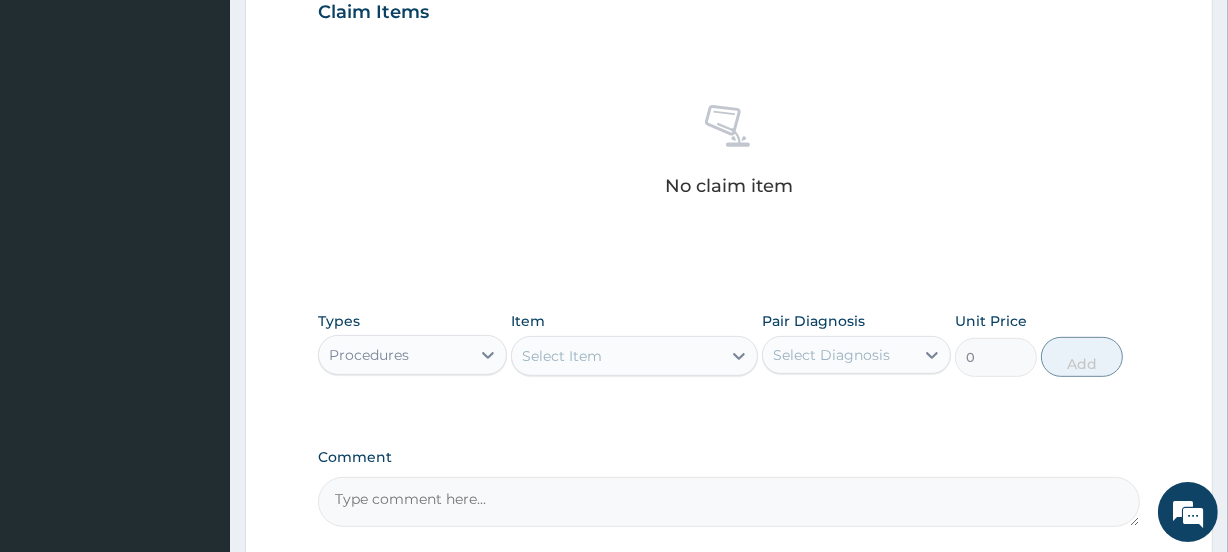 scroll, scrollTop: 702, scrollLeft: 0, axis: vertical 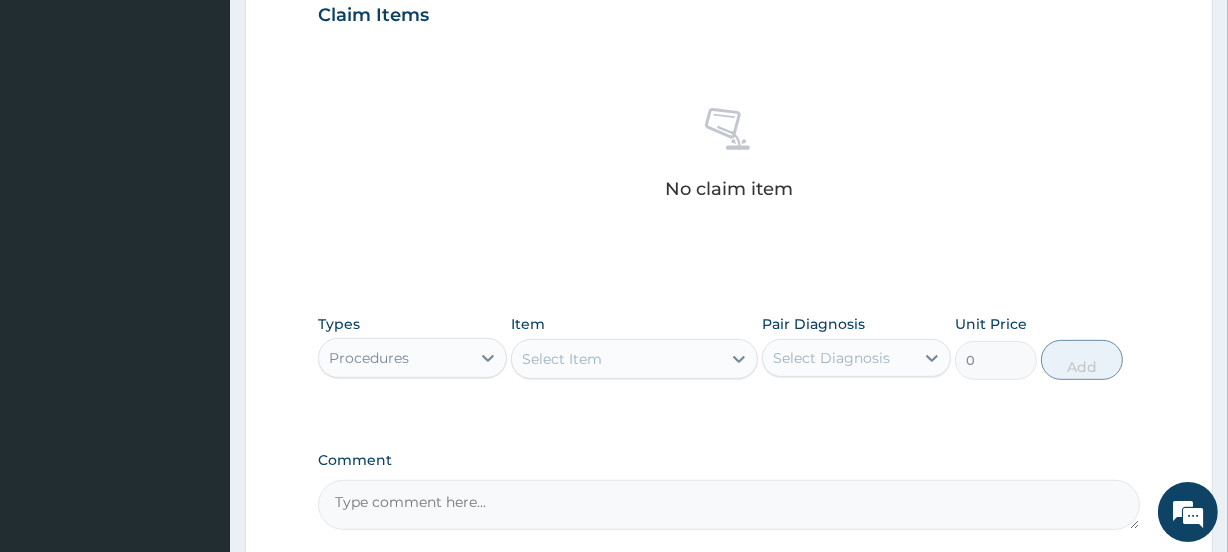 click on "Select Item" at bounding box center (616, 359) 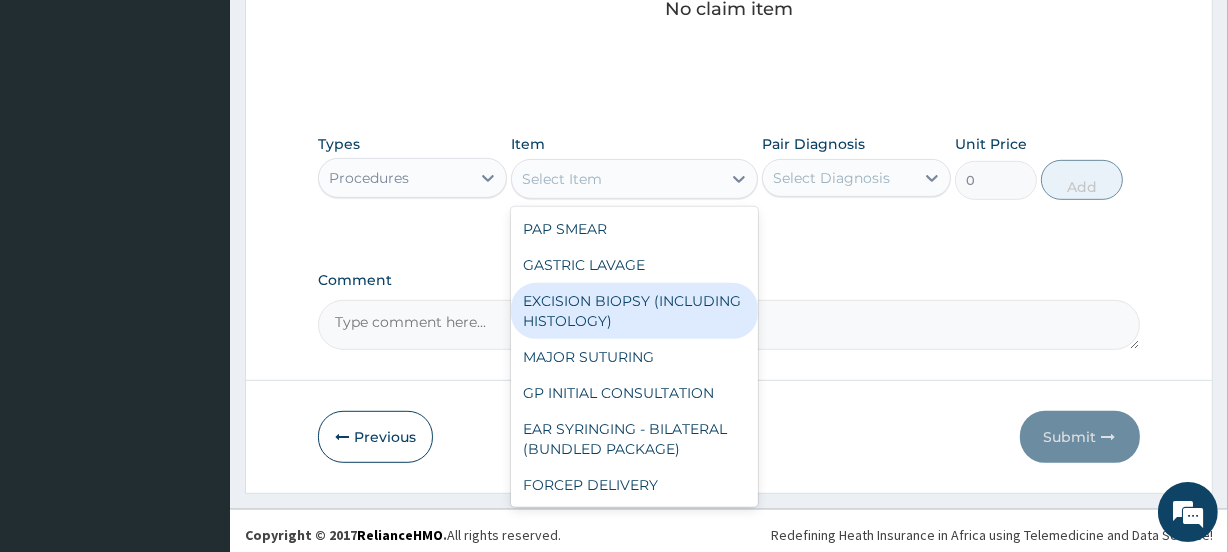 scroll, scrollTop: 889, scrollLeft: 0, axis: vertical 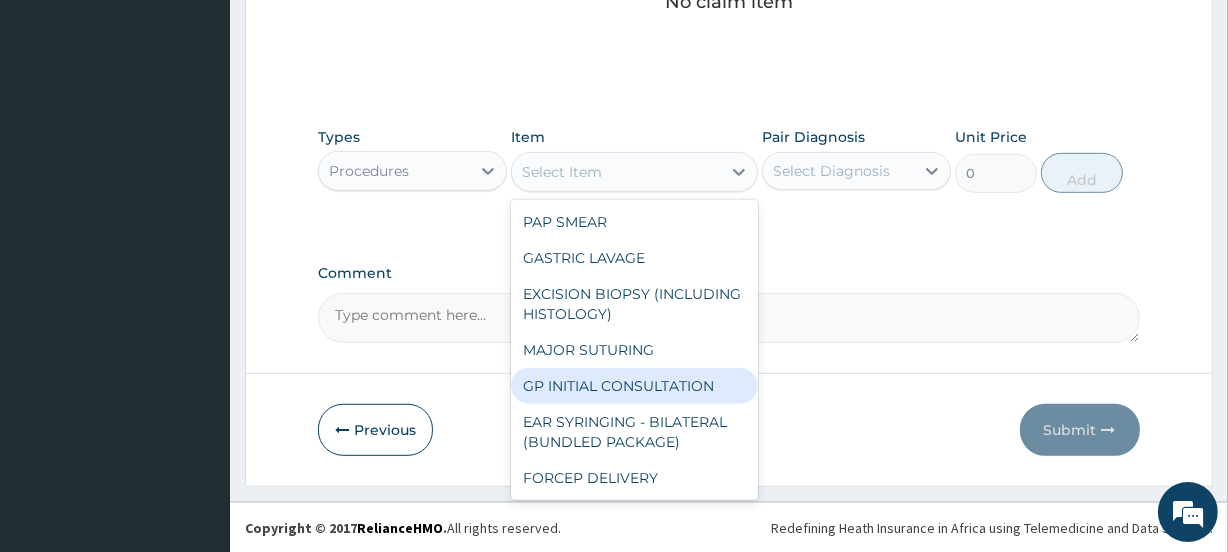 click on "GP INITIAL CONSULTATION" at bounding box center (634, 386) 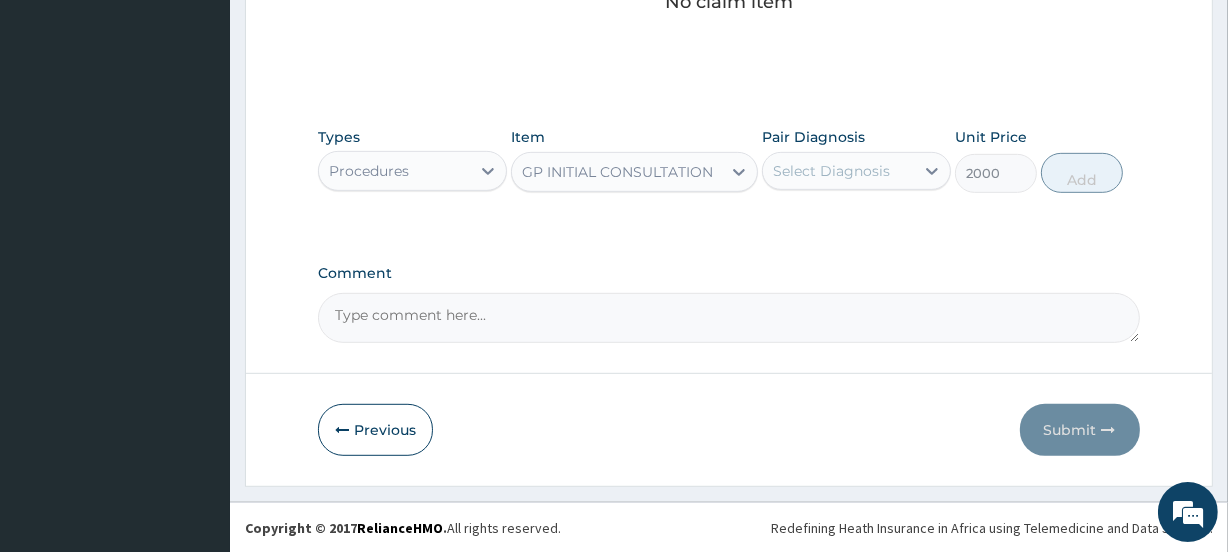 click on "Select Diagnosis" at bounding box center [838, 171] 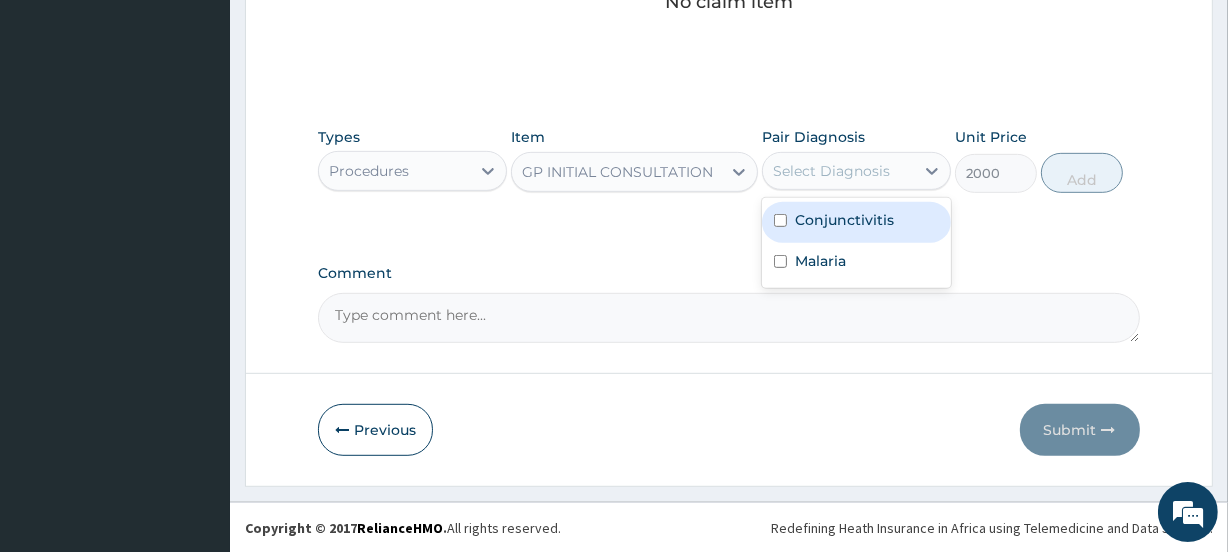 click at bounding box center [780, 220] 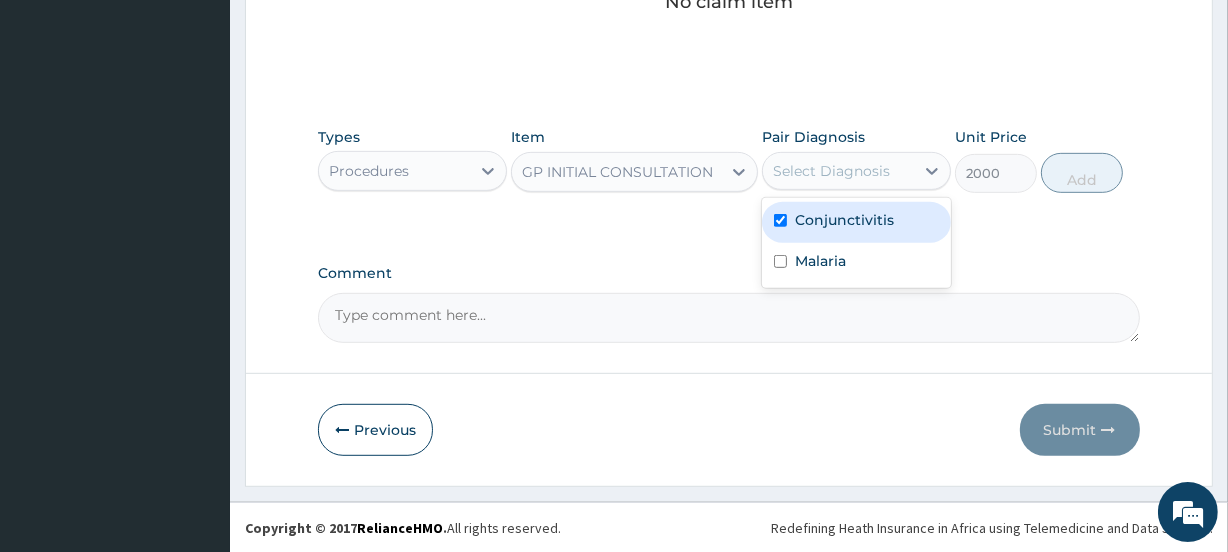 checkbox on "true" 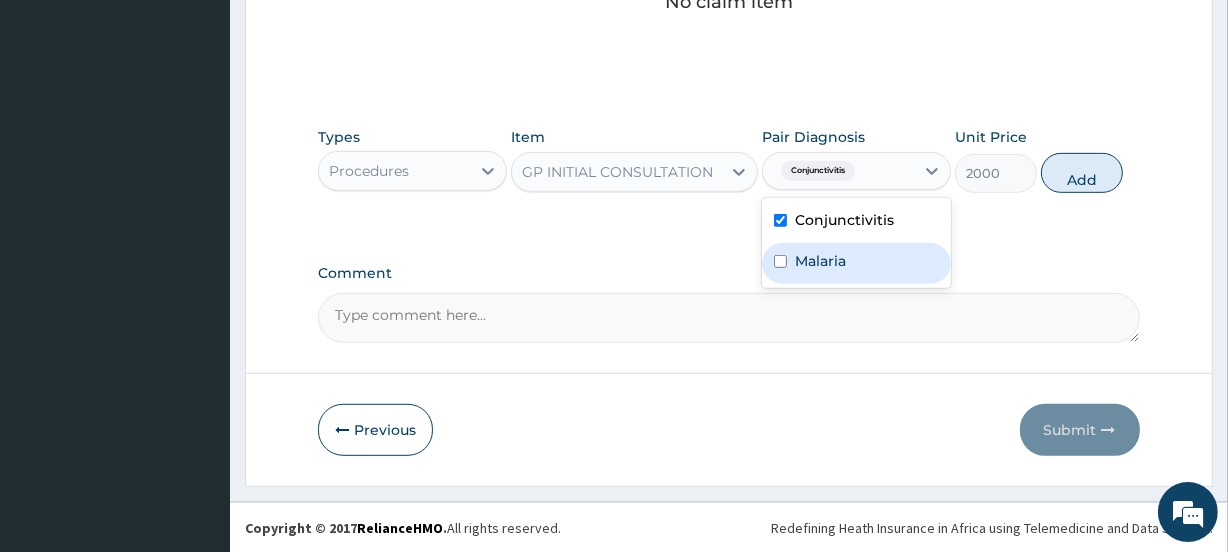 click at bounding box center (780, 261) 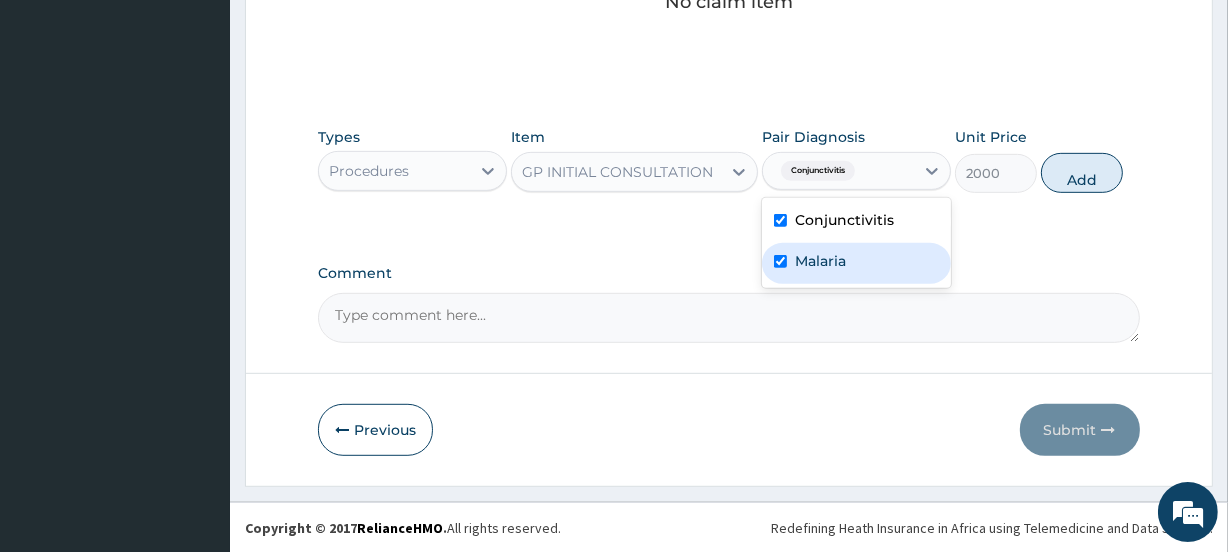 checkbox on "true" 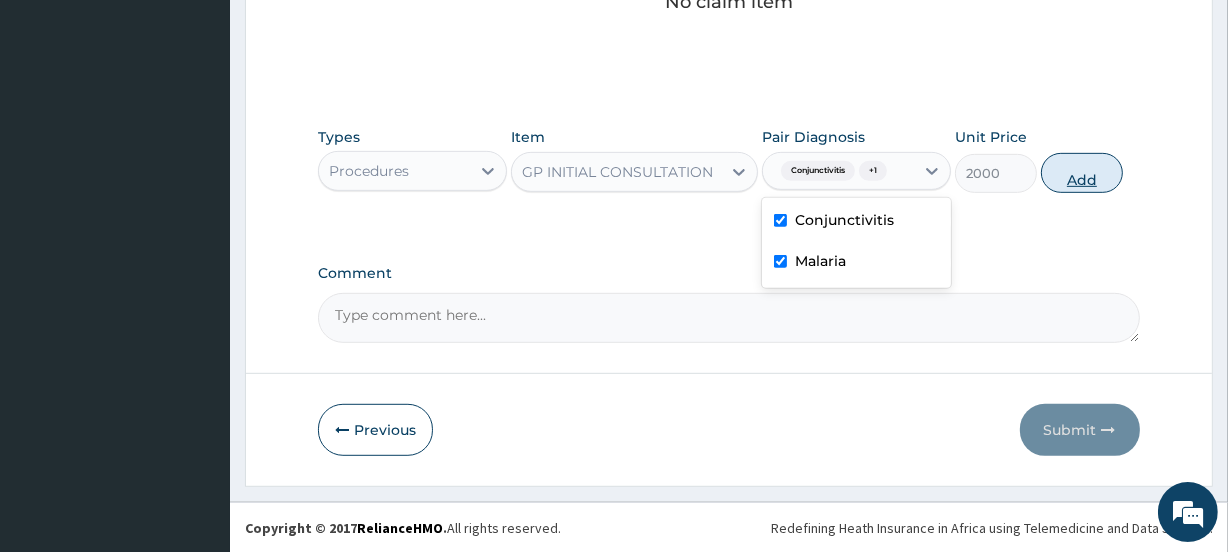 click on "Add" at bounding box center (1082, 173) 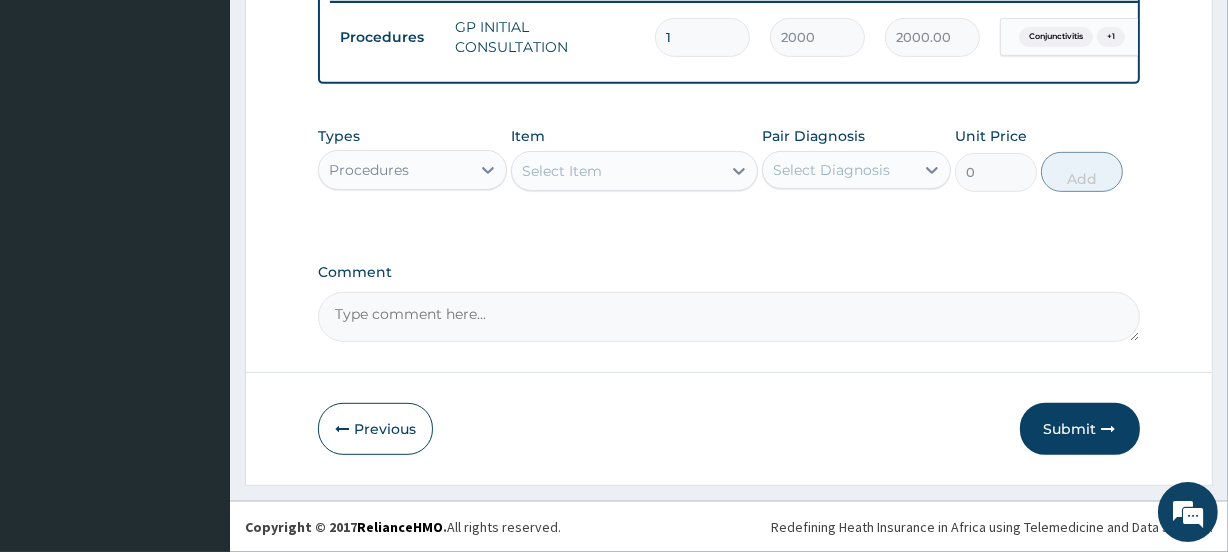 scroll, scrollTop: 807, scrollLeft: 0, axis: vertical 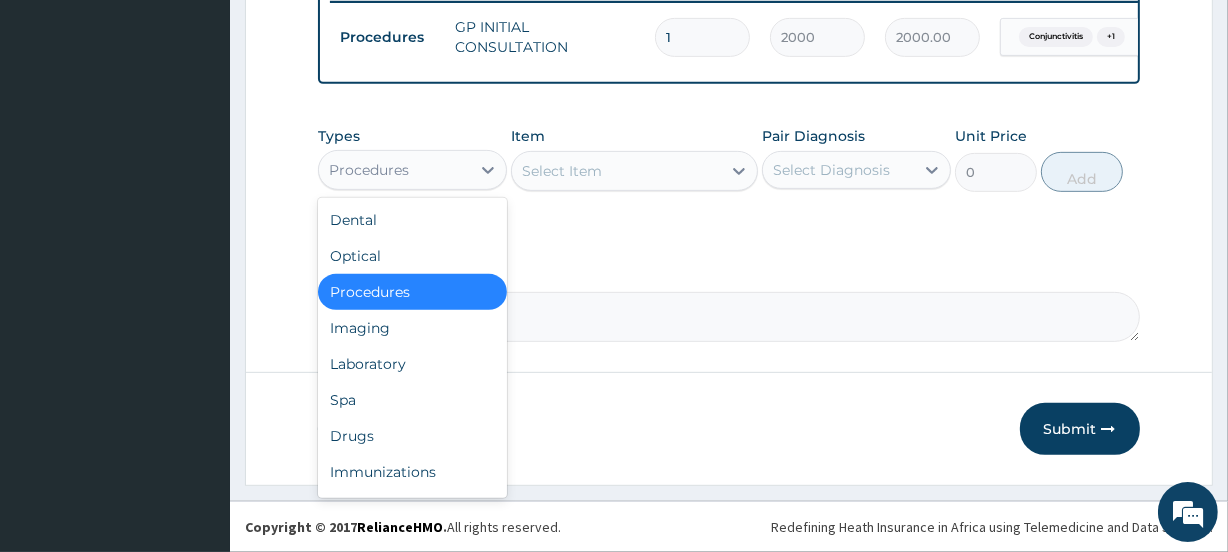 click on "Procedures" at bounding box center [394, 170] 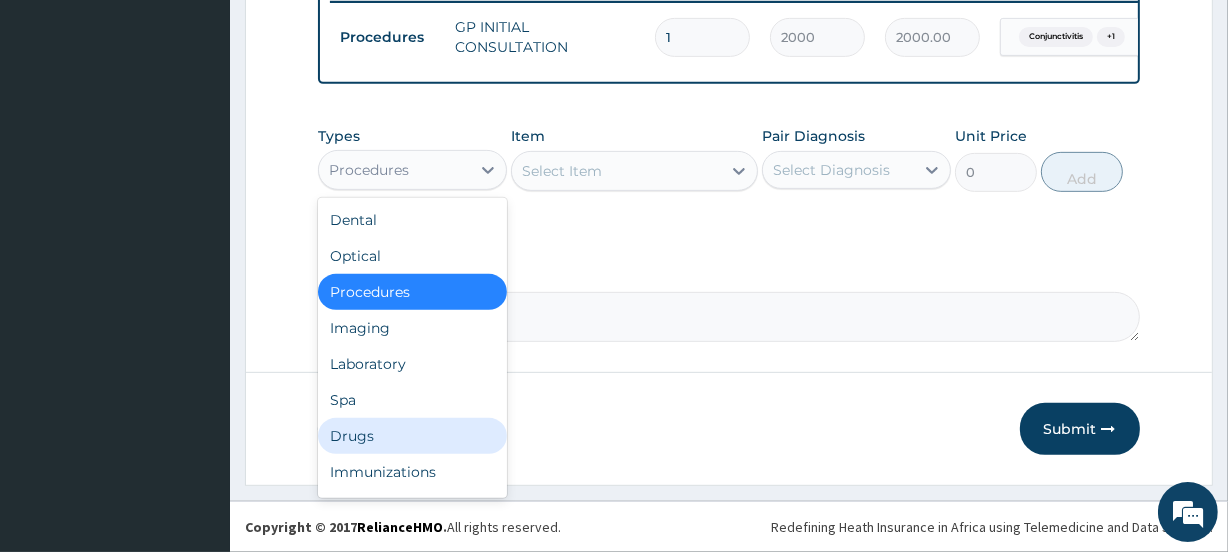 click on "Drugs" at bounding box center [412, 436] 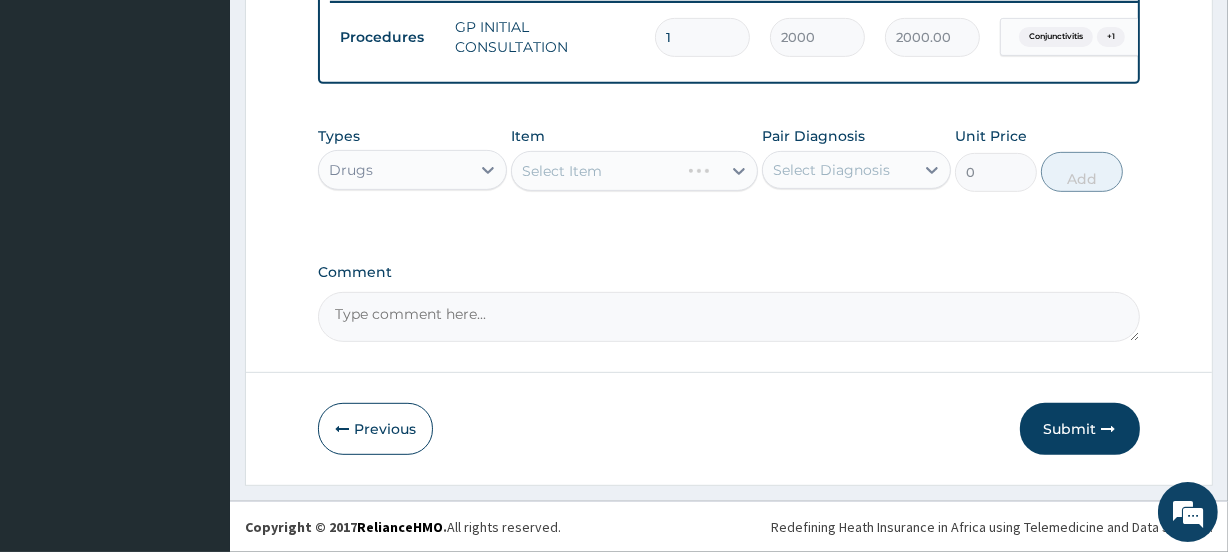 click on "Select Item" at bounding box center (634, 171) 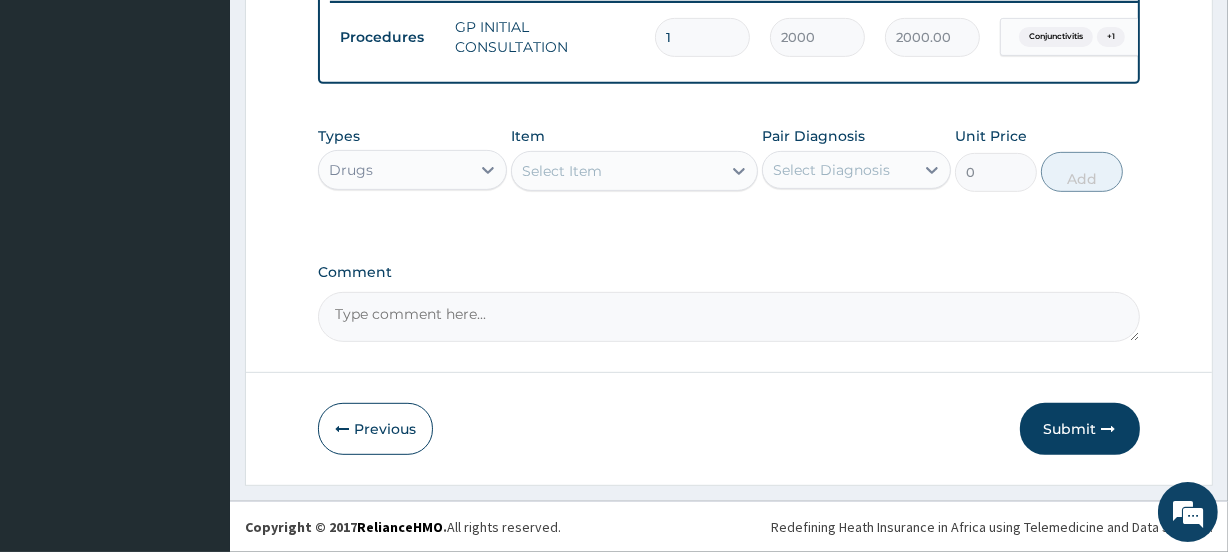 click on "Select Item" at bounding box center (616, 171) 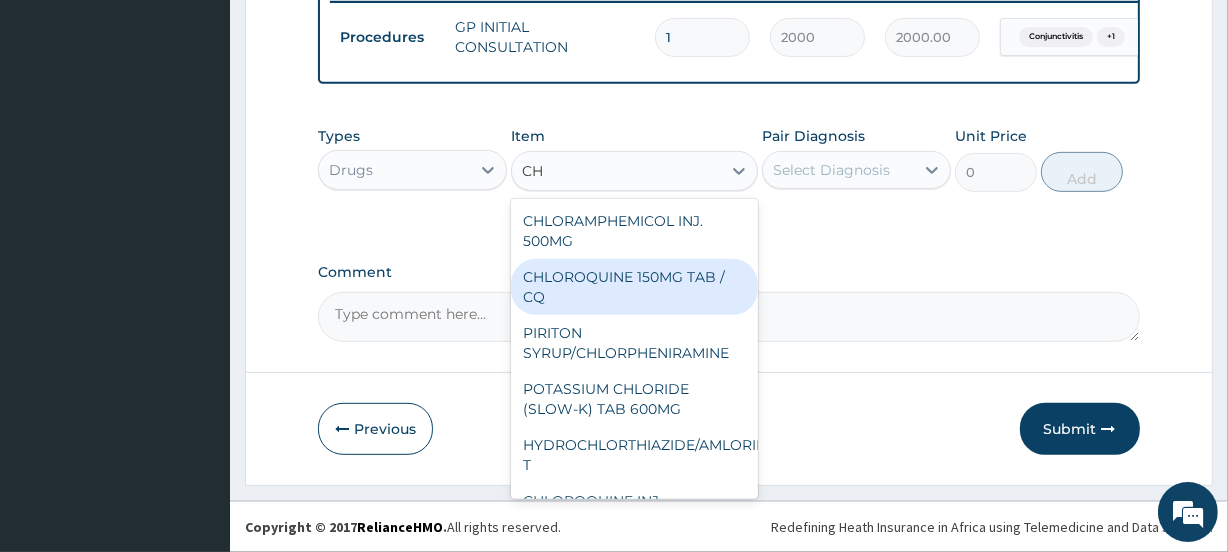 type on "C" 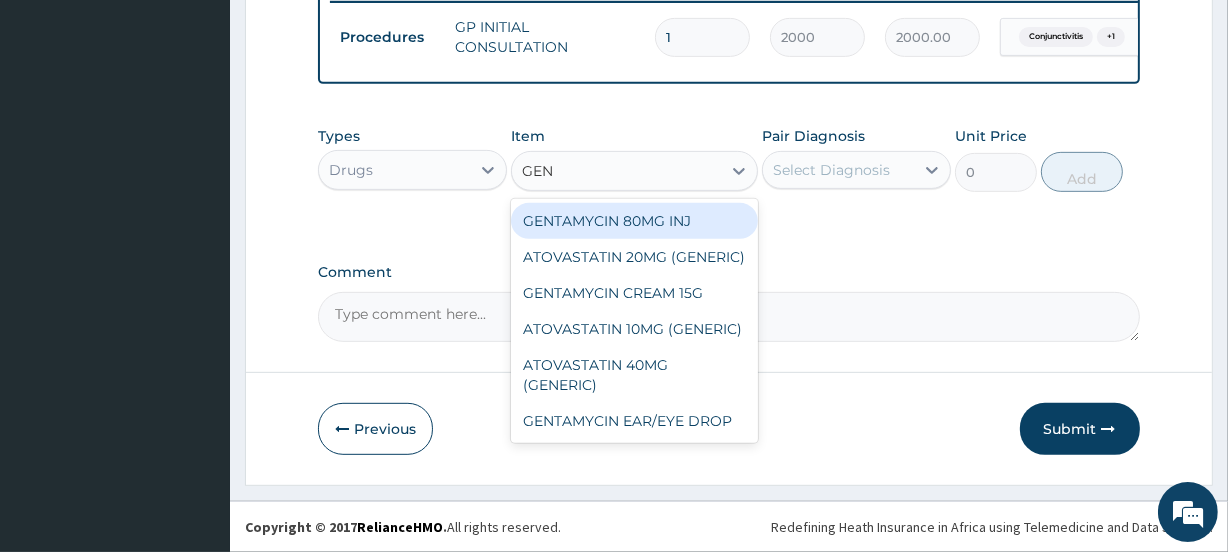 type on "GENT" 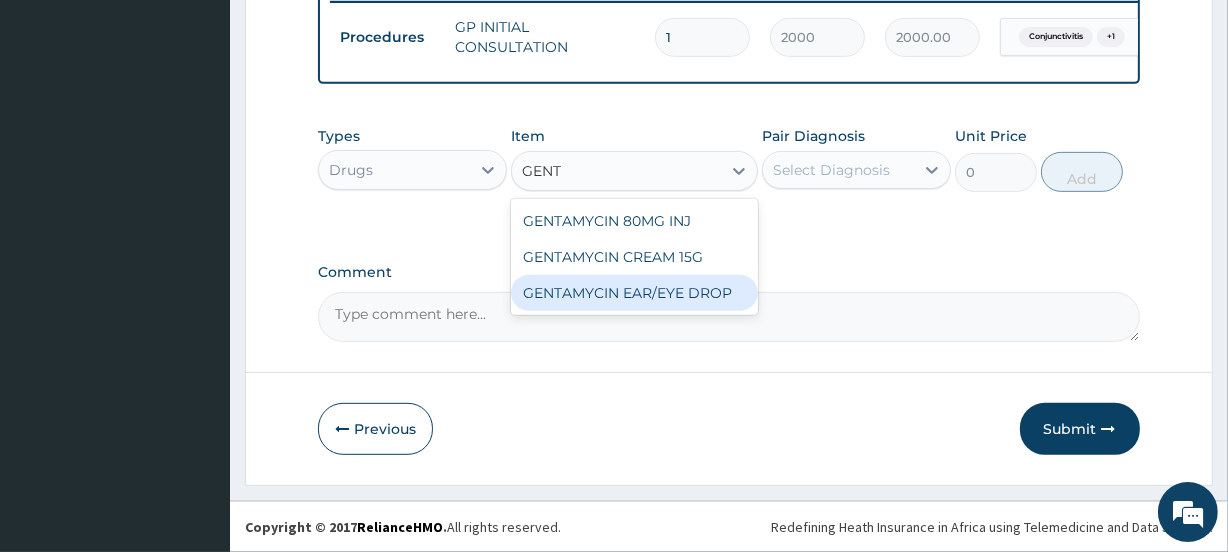 click on "GENTAMYCIN EAR/EYE DROP" at bounding box center (634, 293) 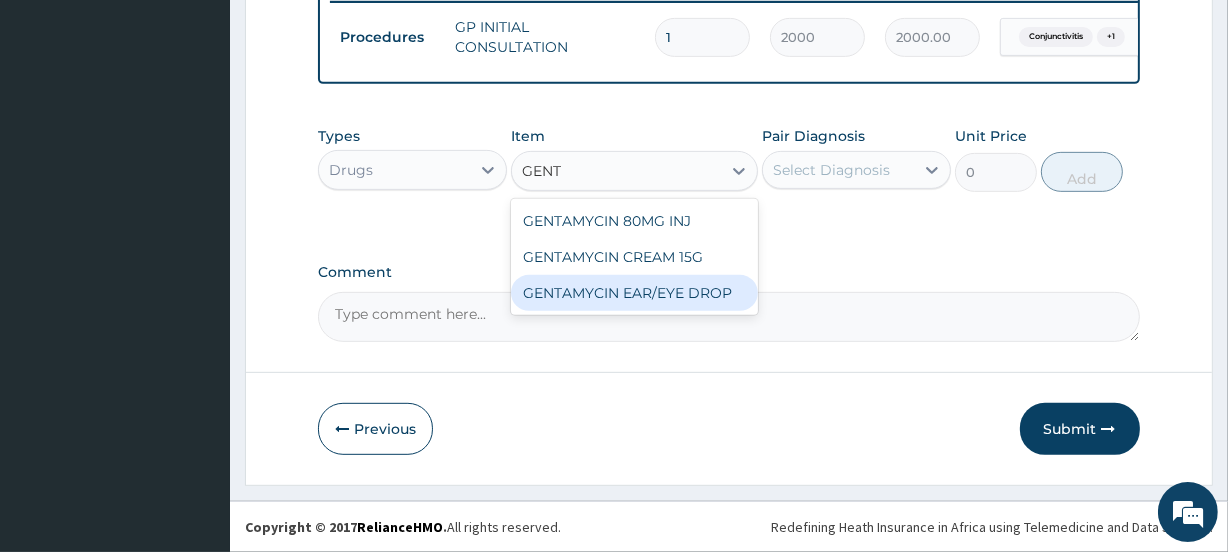 type 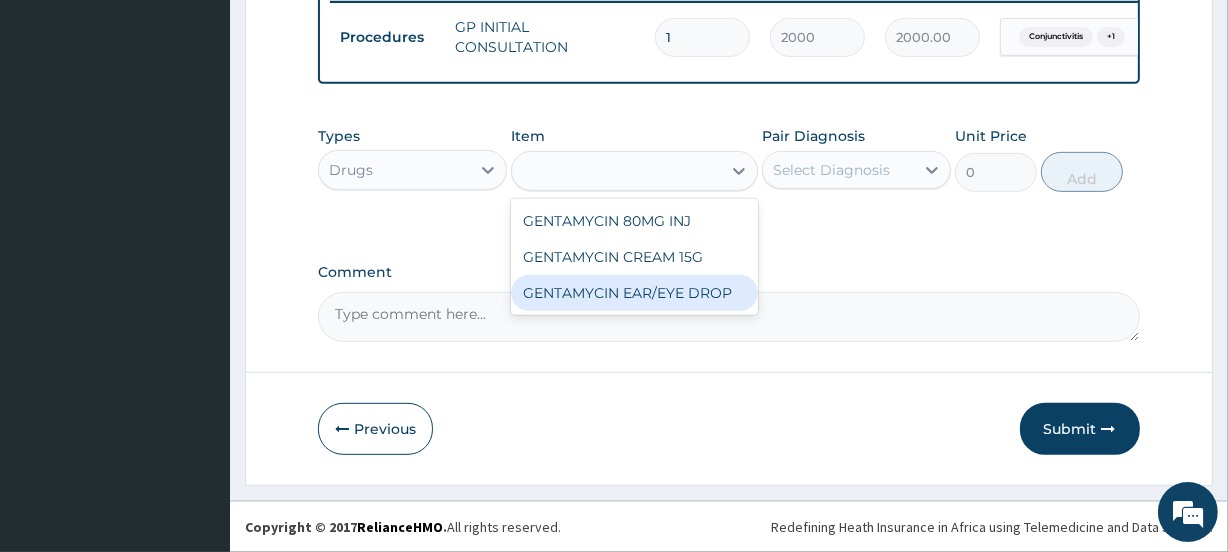 type on "700" 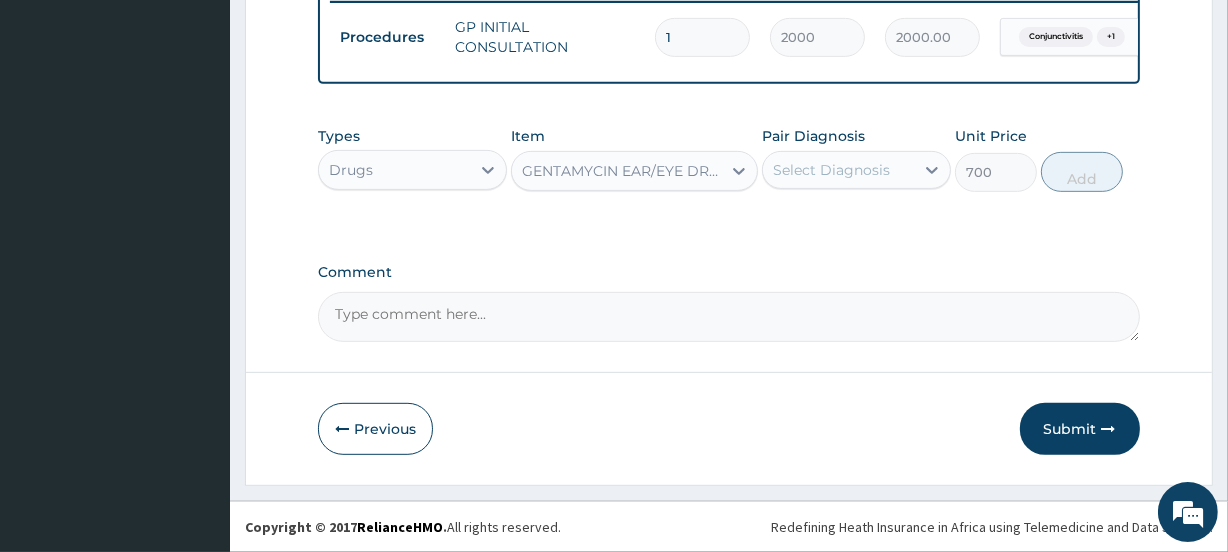 click on "Select Diagnosis" at bounding box center (831, 170) 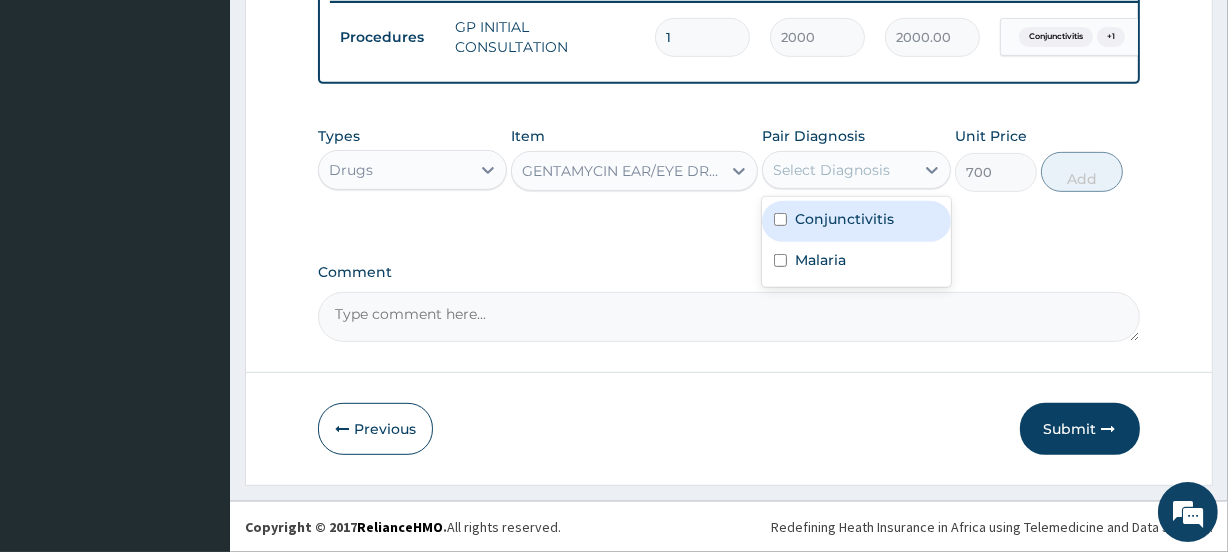 click on "Conjunctivitis" at bounding box center (844, 219) 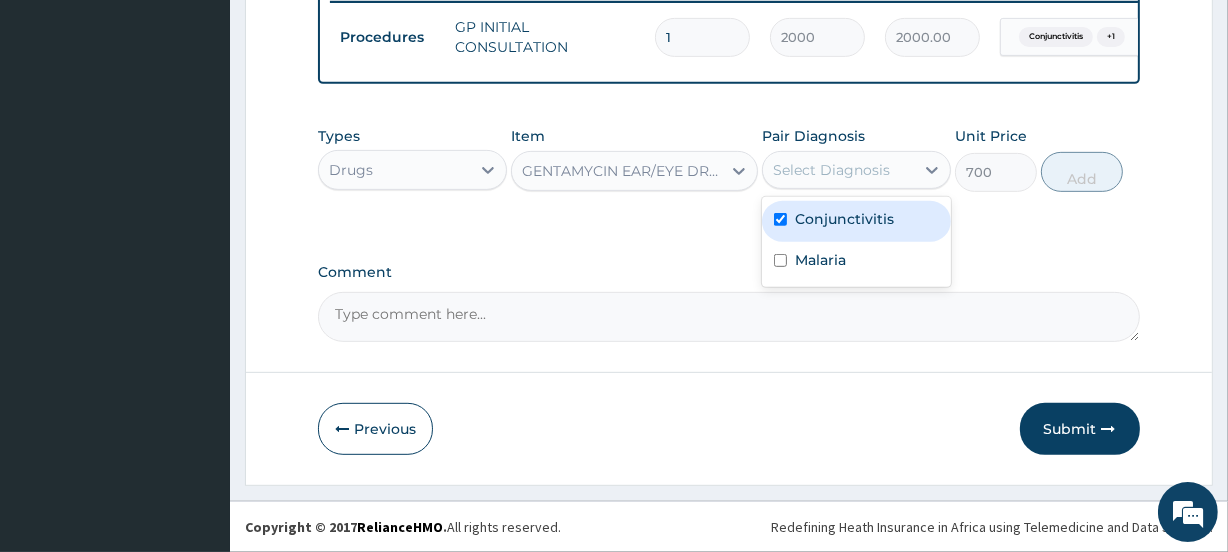 checkbox on "true" 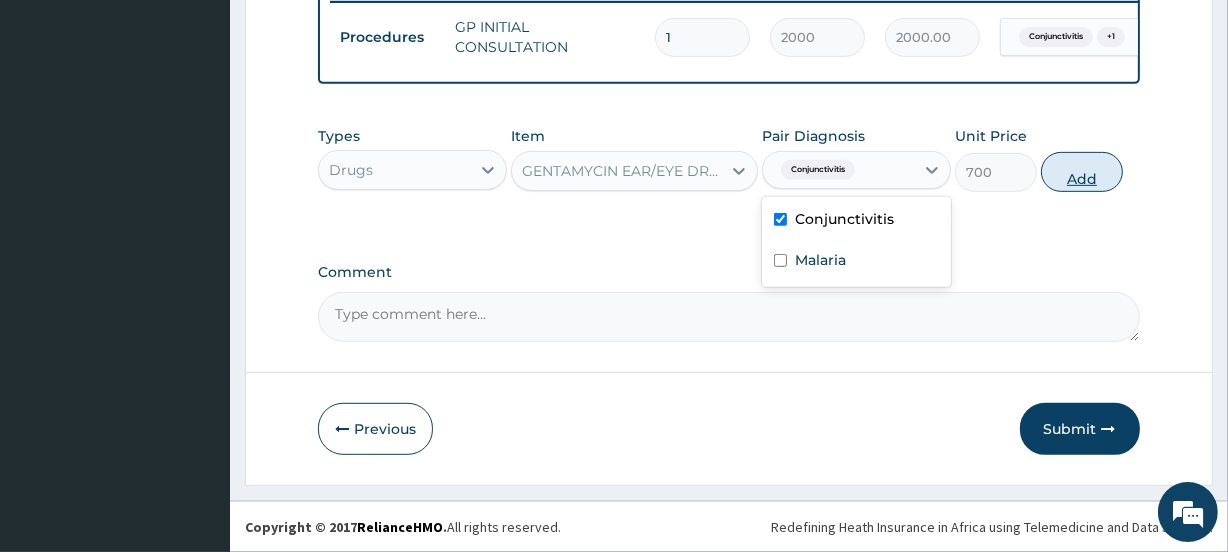 click on "Add" at bounding box center (1082, 172) 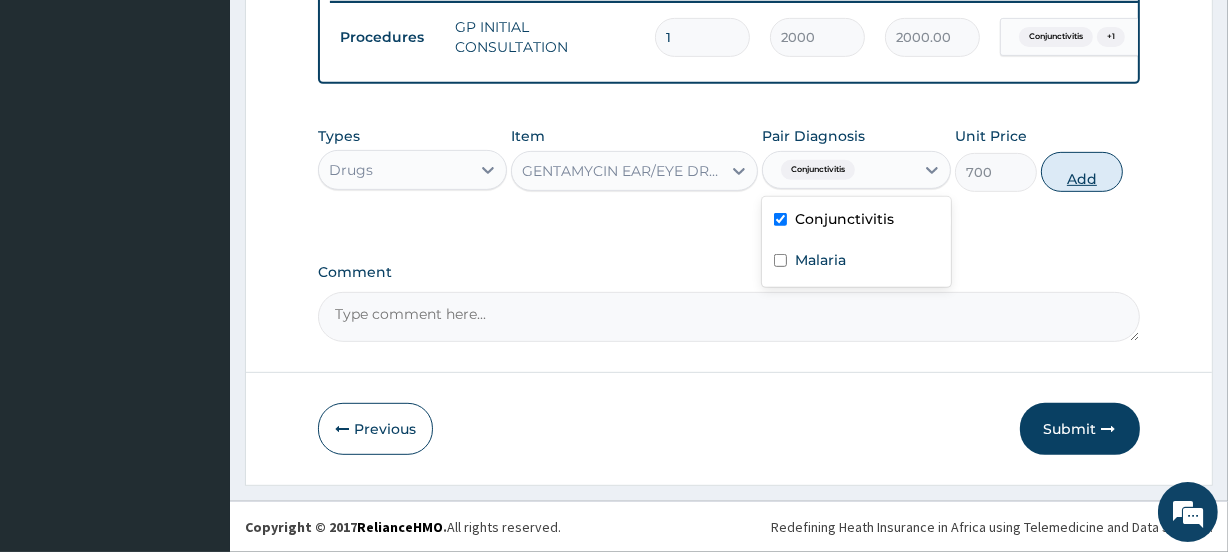 type on "0" 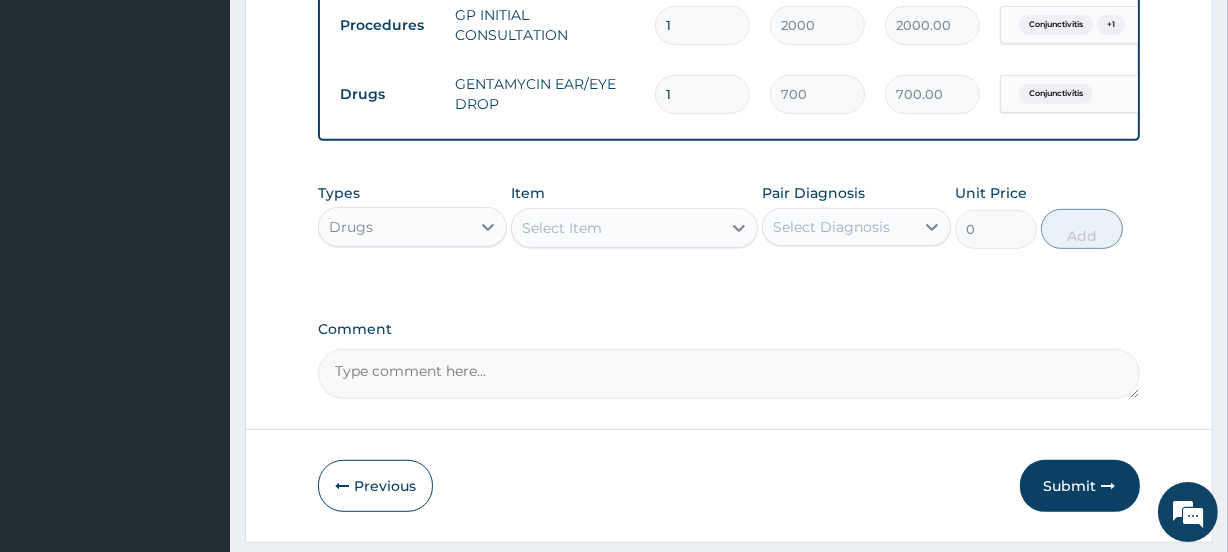 click on "Select Item" at bounding box center [562, 228] 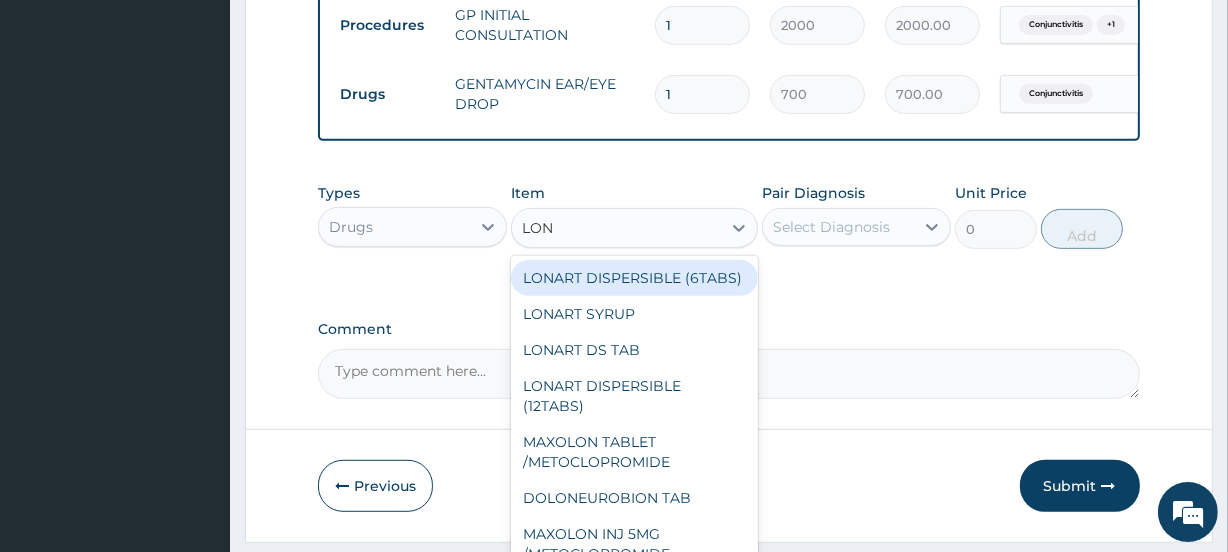 type on "LONA" 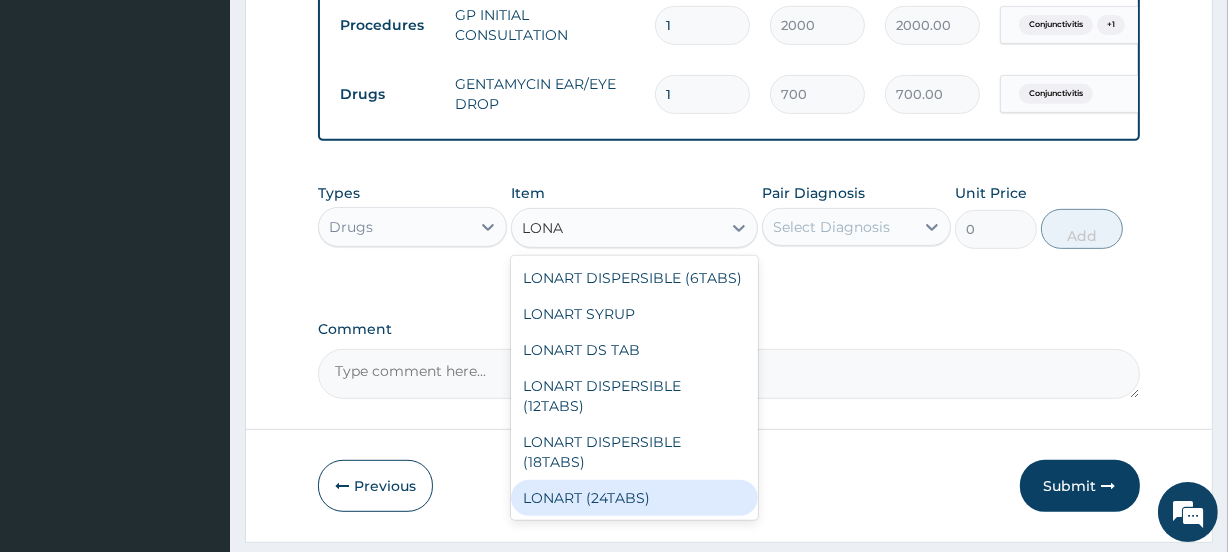click on "LONART   (24TABS)" at bounding box center [634, 498] 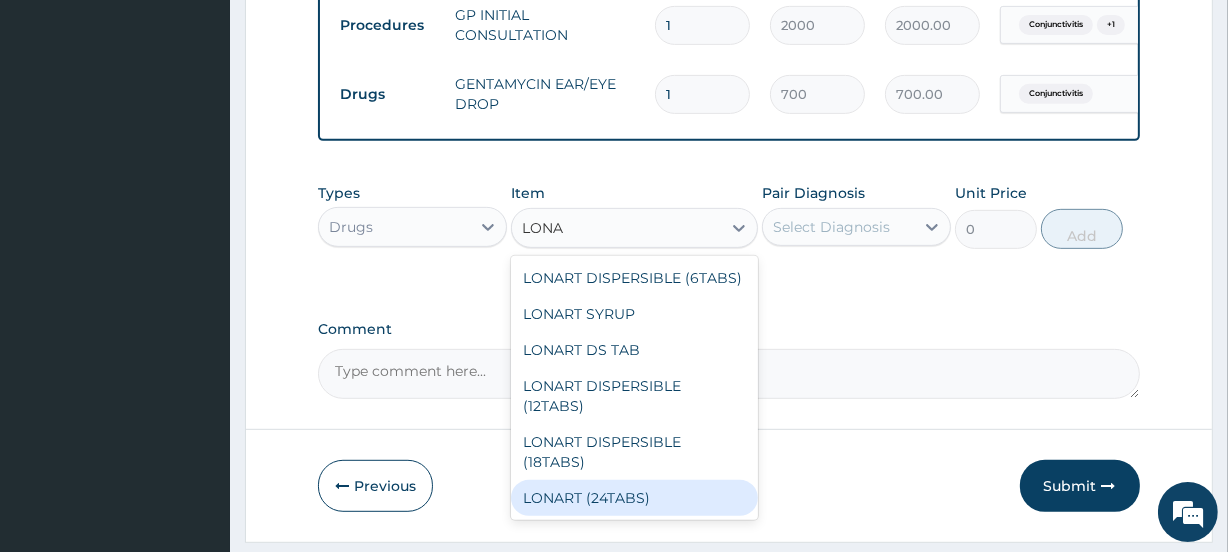 type on "1800" 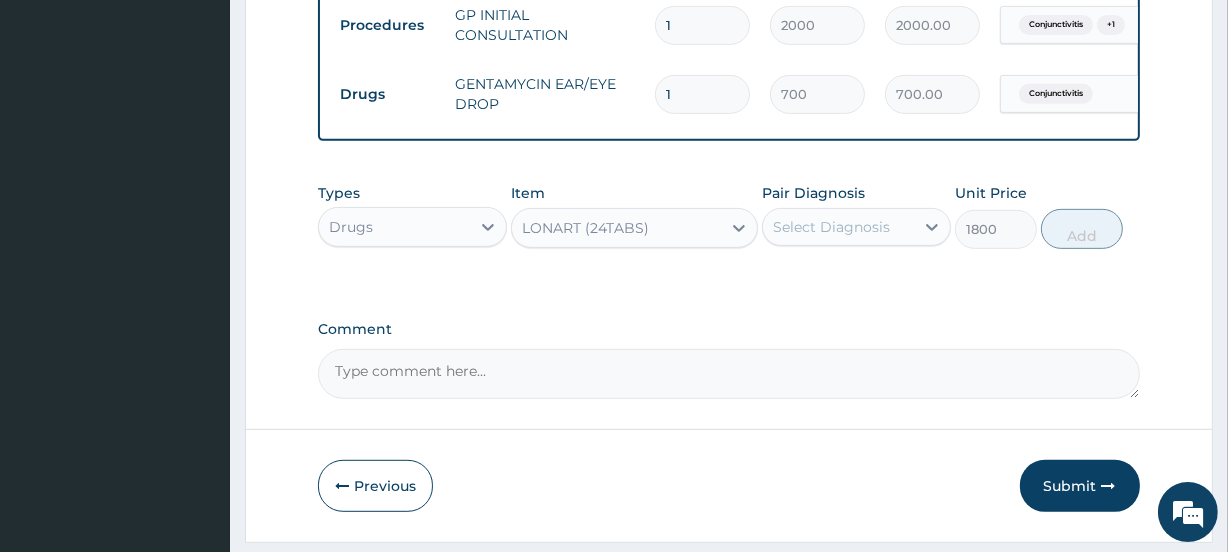 click on "Select Diagnosis" at bounding box center (831, 227) 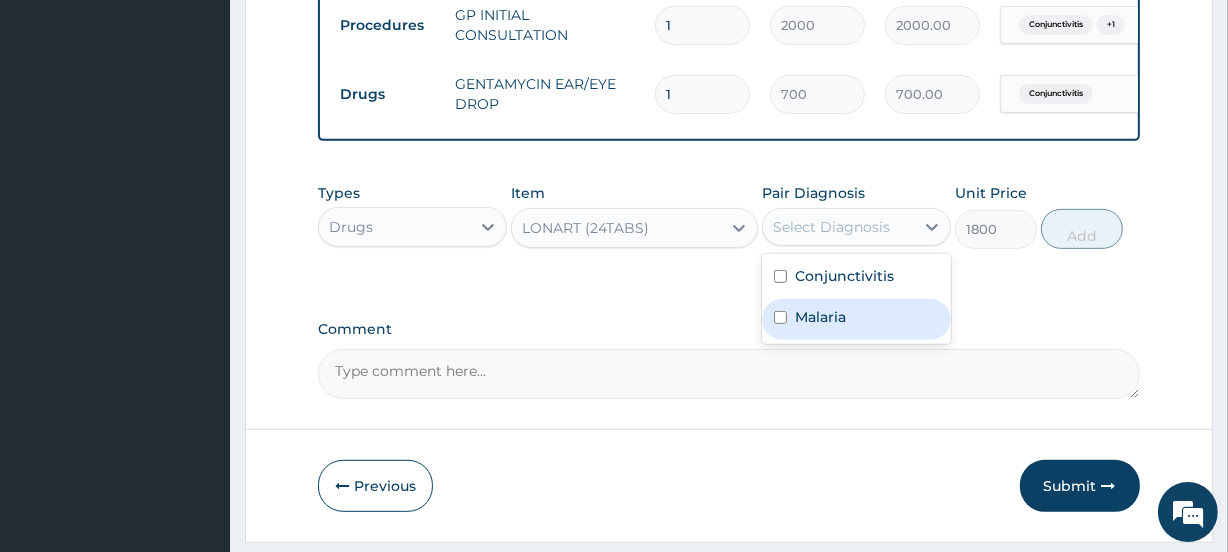 click at bounding box center (780, 317) 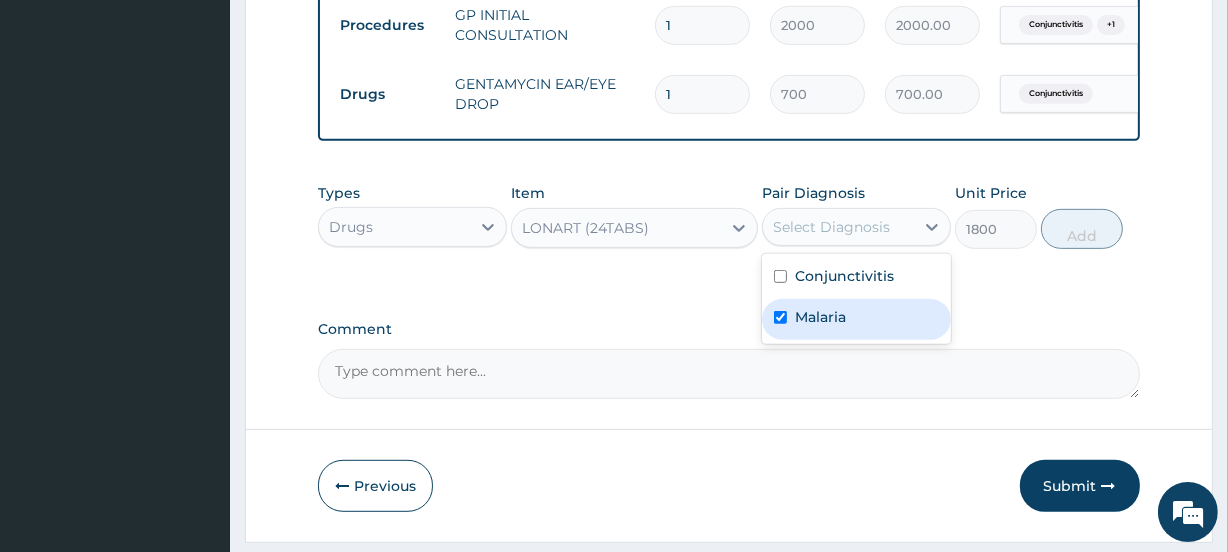 checkbox on "true" 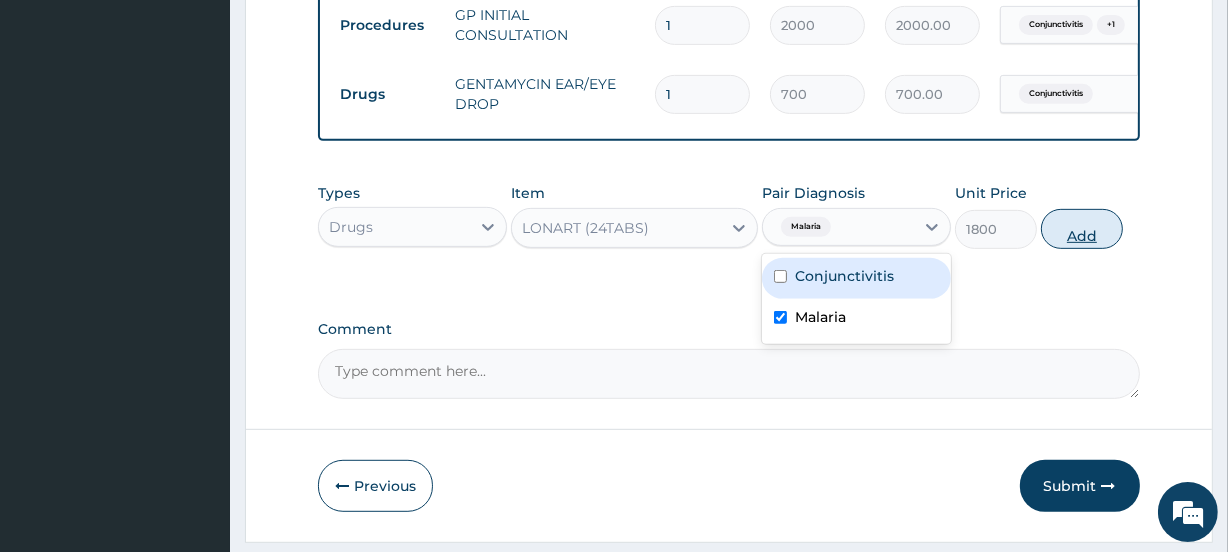click on "Add" at bounding box center [1082, 229] 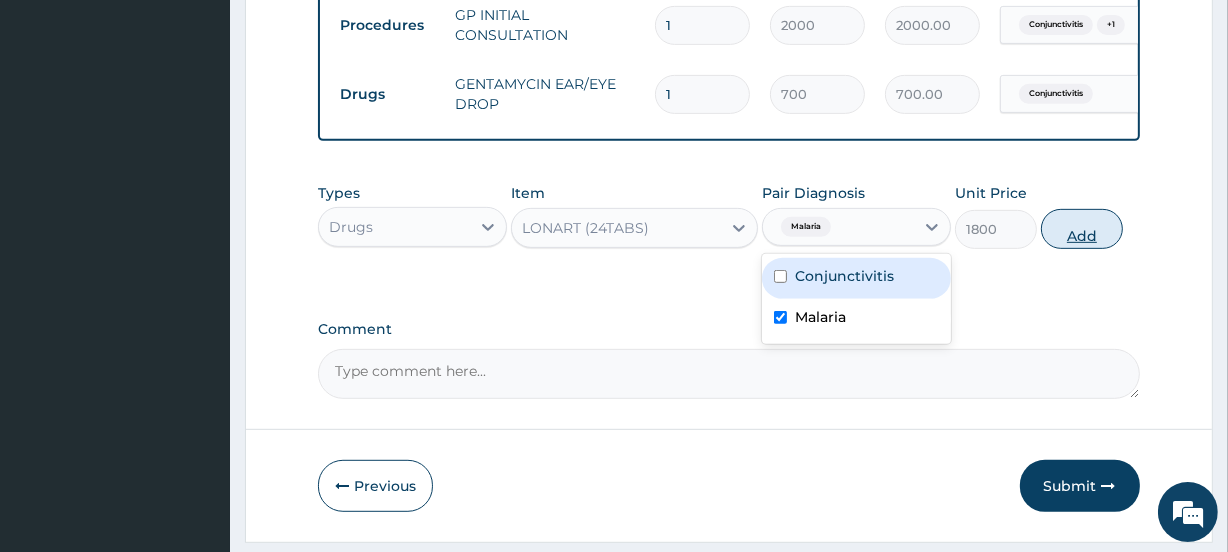 type on "0" 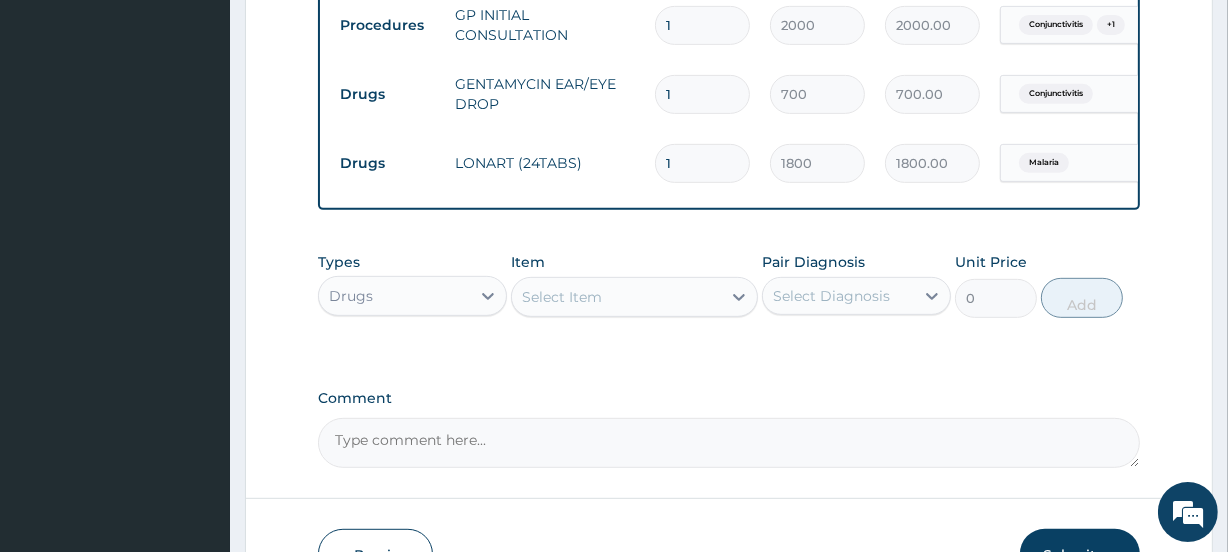 click on "Select Item" at bounding box center (616, 297) 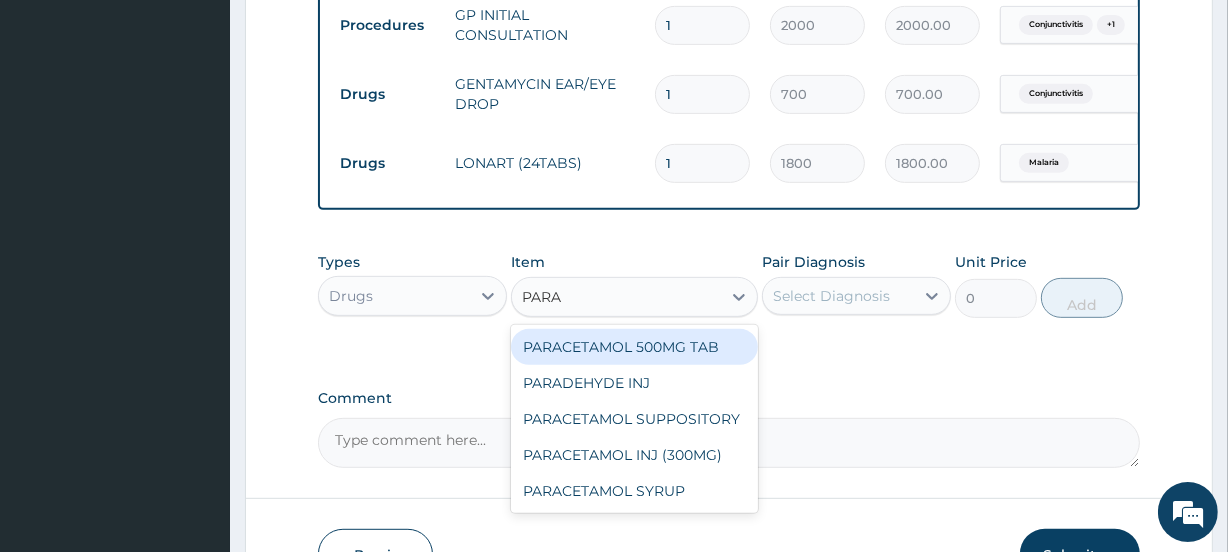 type on "PARAC" 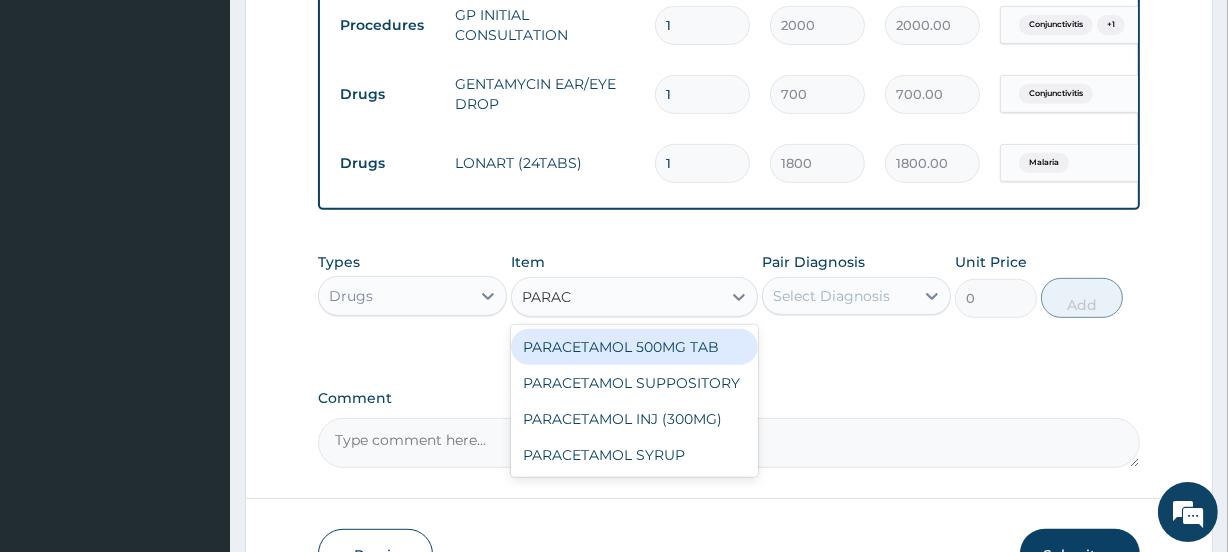 click on "PARACETAMOL 500MG TAB" at bounding box center [634, 347] 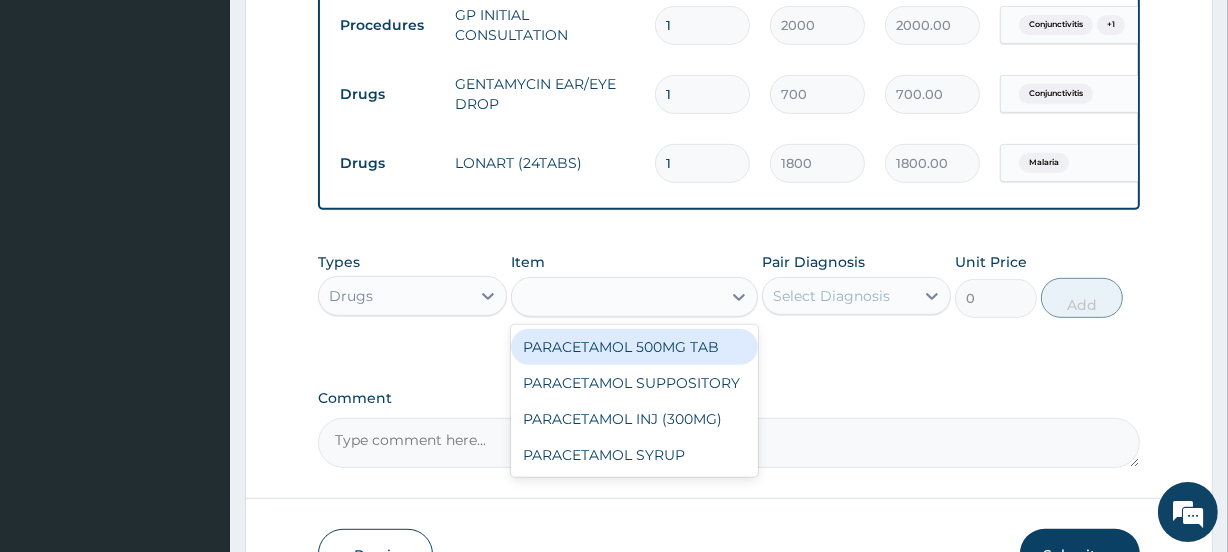 type on "15" 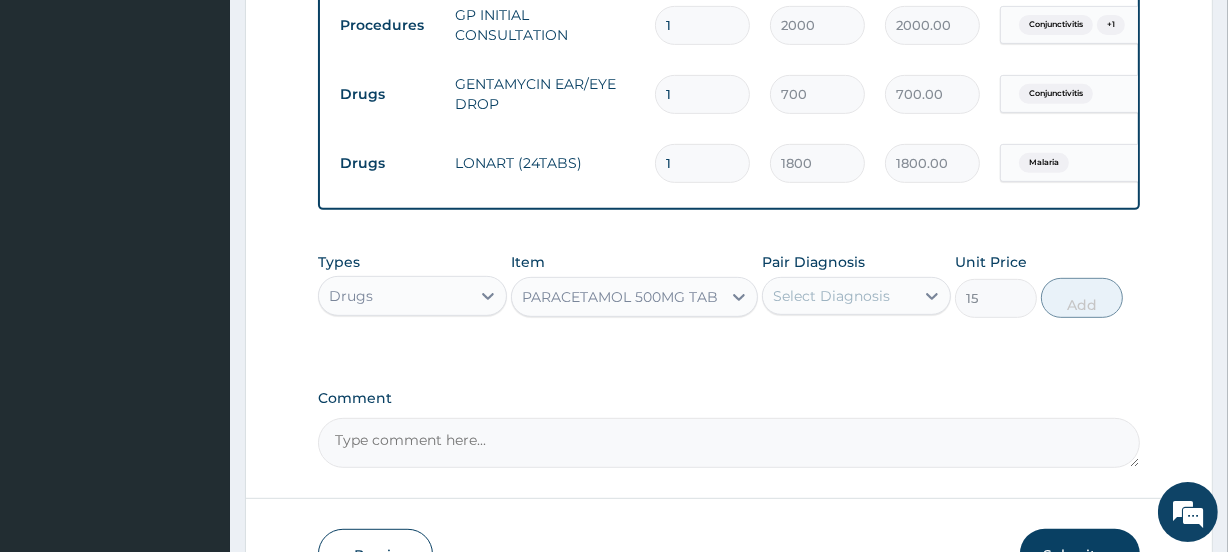 click on "Select Diagnosis" at bounding box center [831, 296] 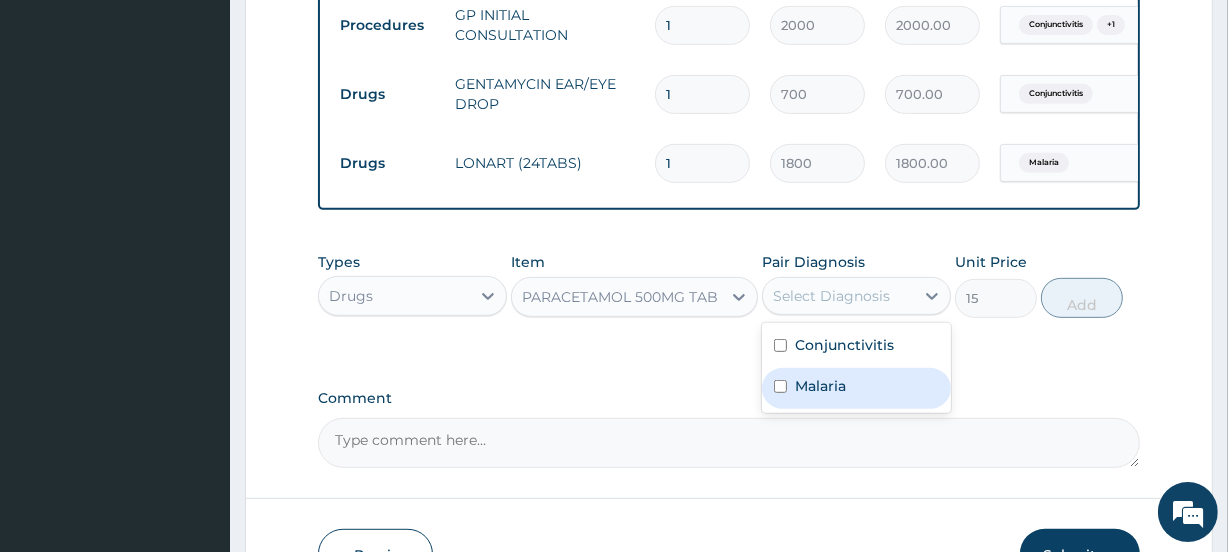 click at bounding box center (780, 386) 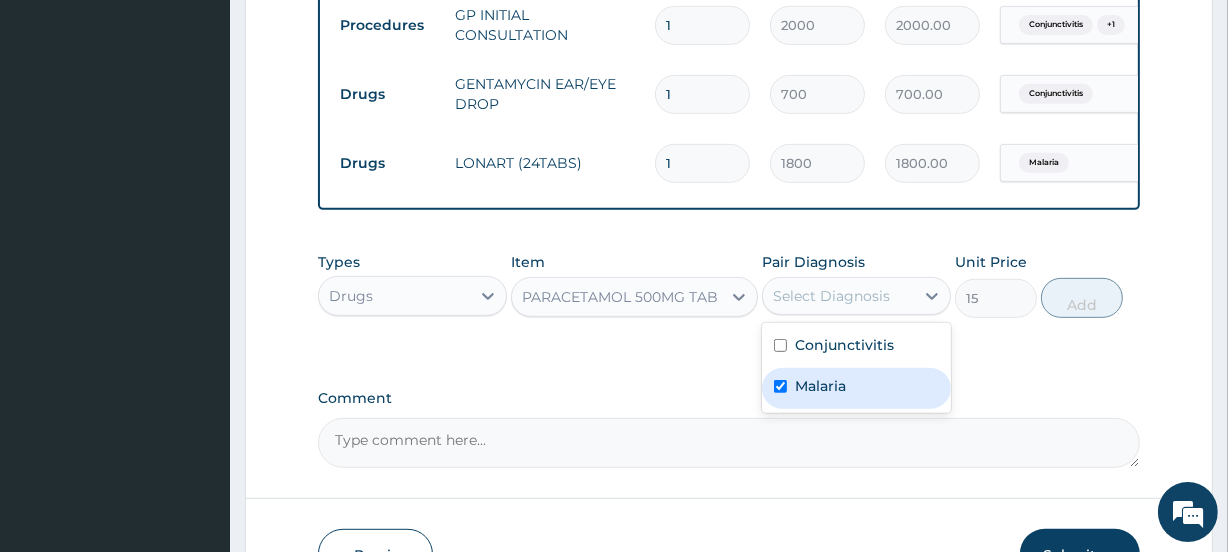 checkbox on "true" 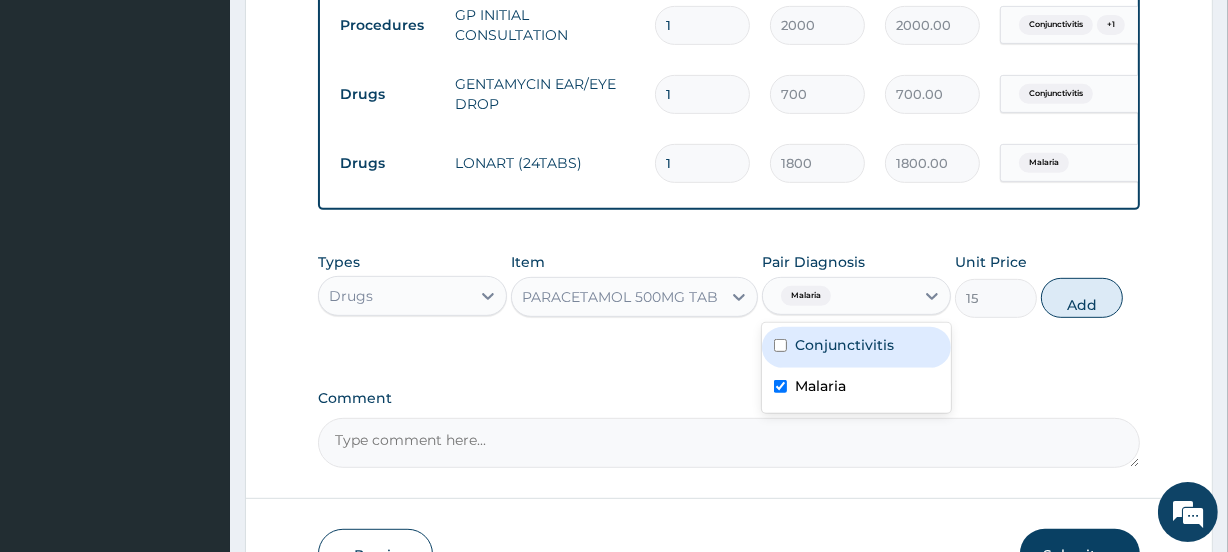 click on "Conjunctivitis" at bounding box center (856, 347) 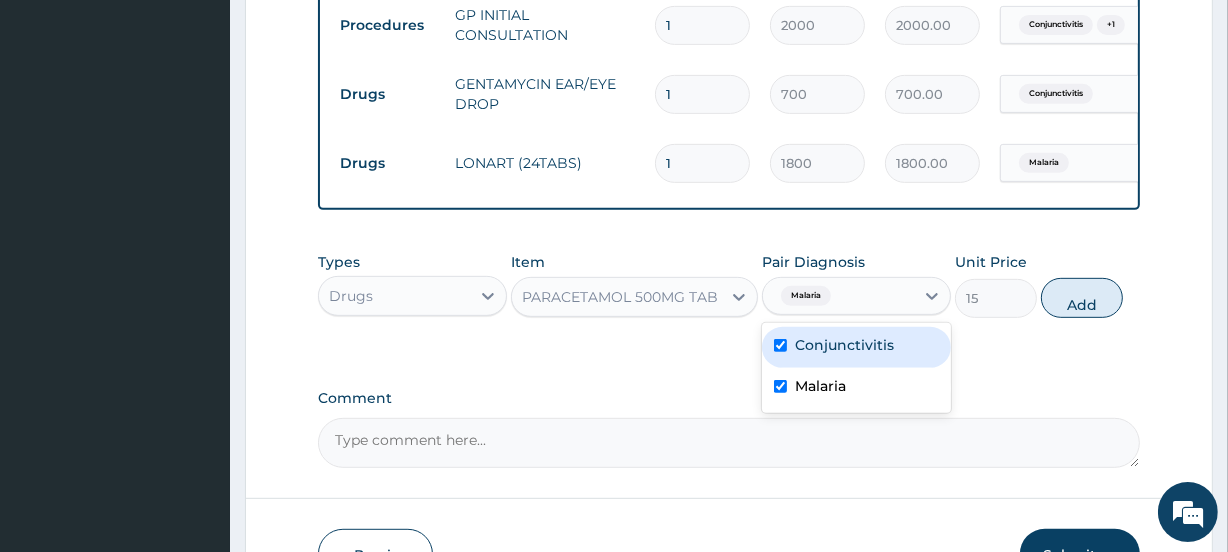 checkbox on "true" 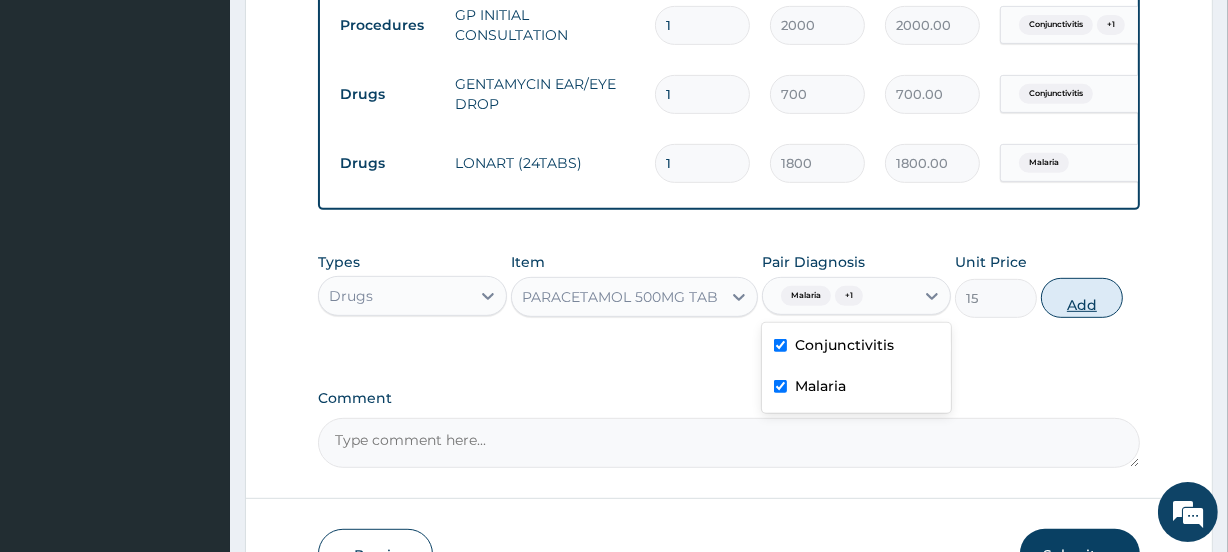 click on "Add" at bounding box center [1082, 298] 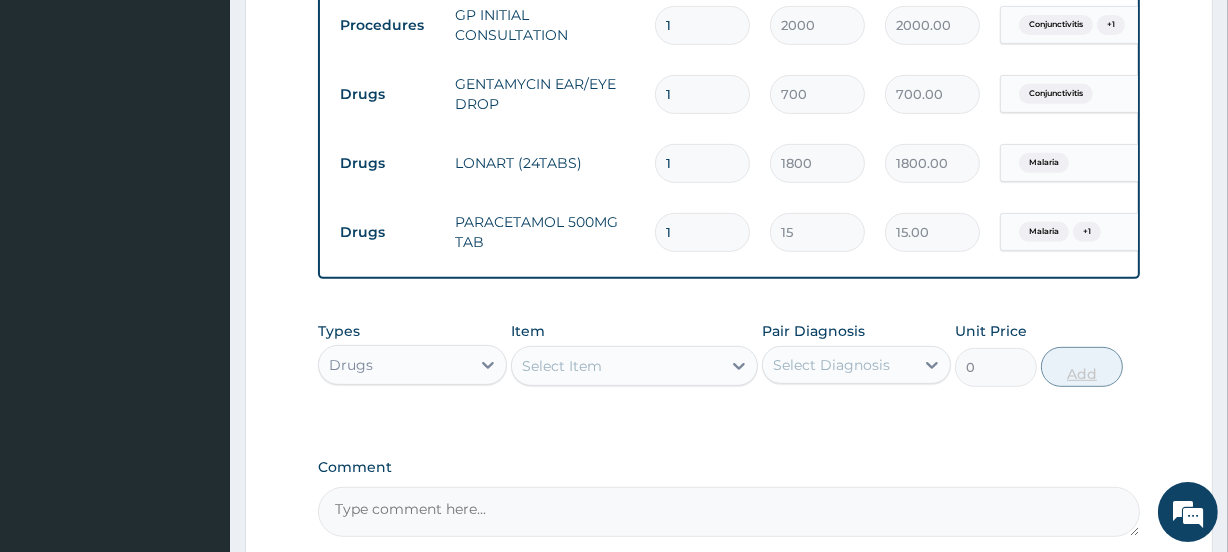 type on "18" 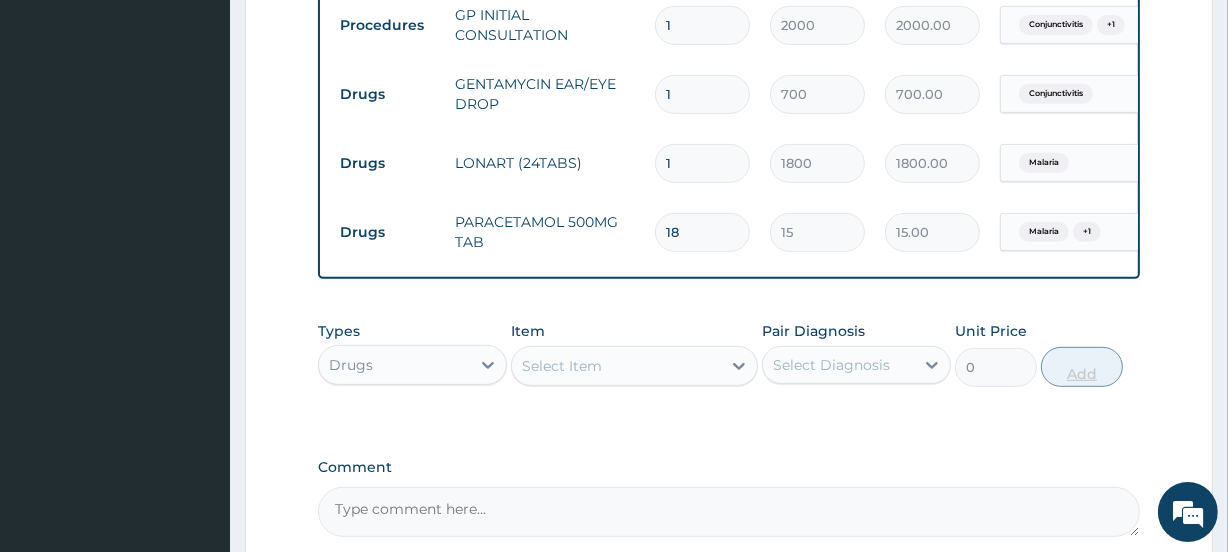 type on "270.00" 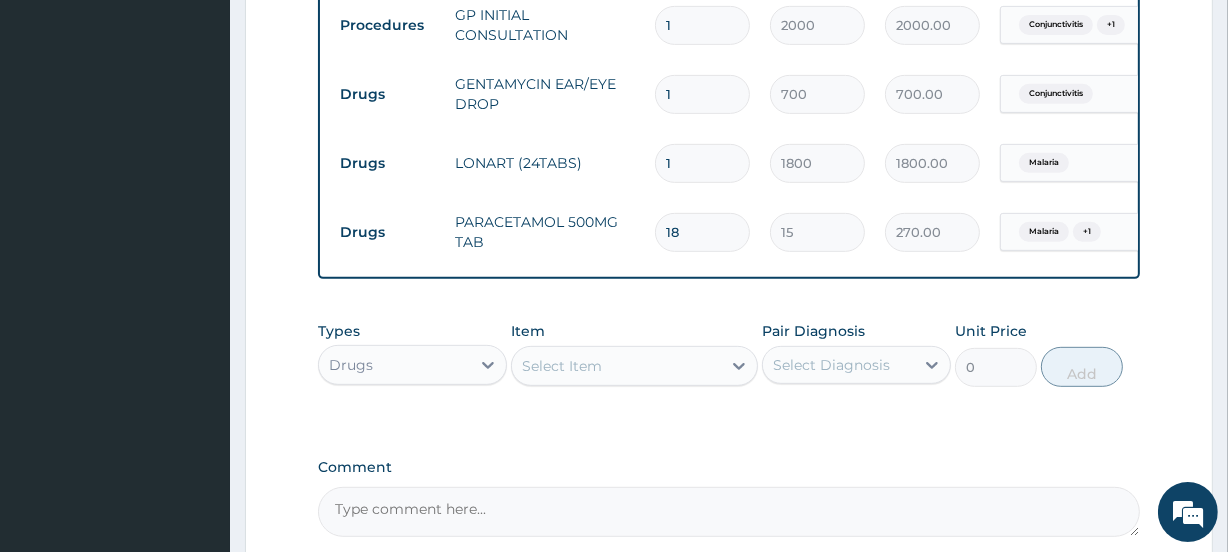 type on "18" 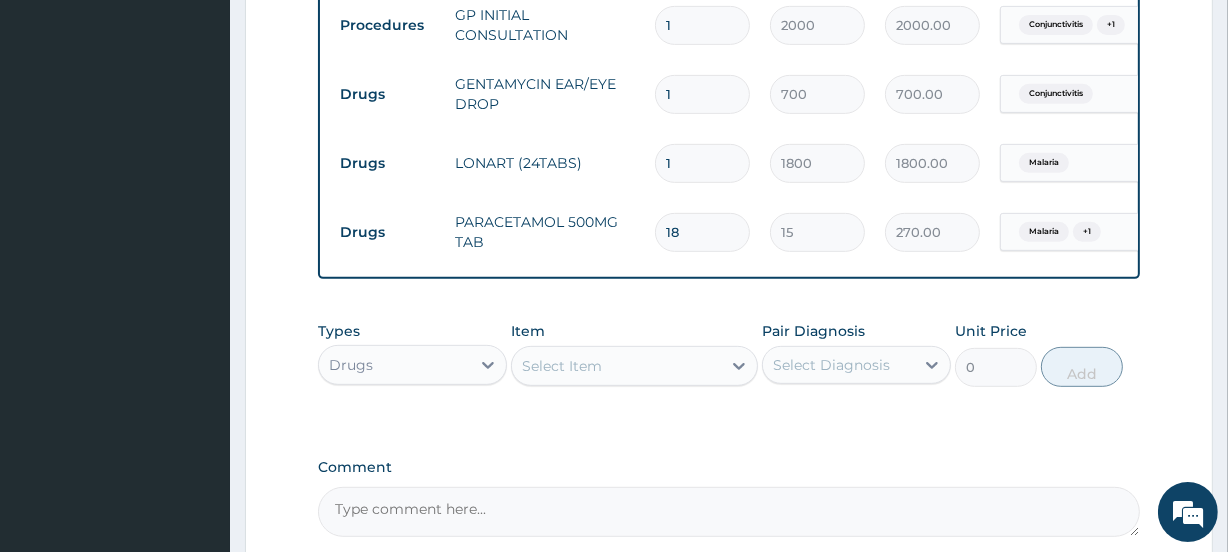 click on "Select Item" at bounding box center (562, 366) 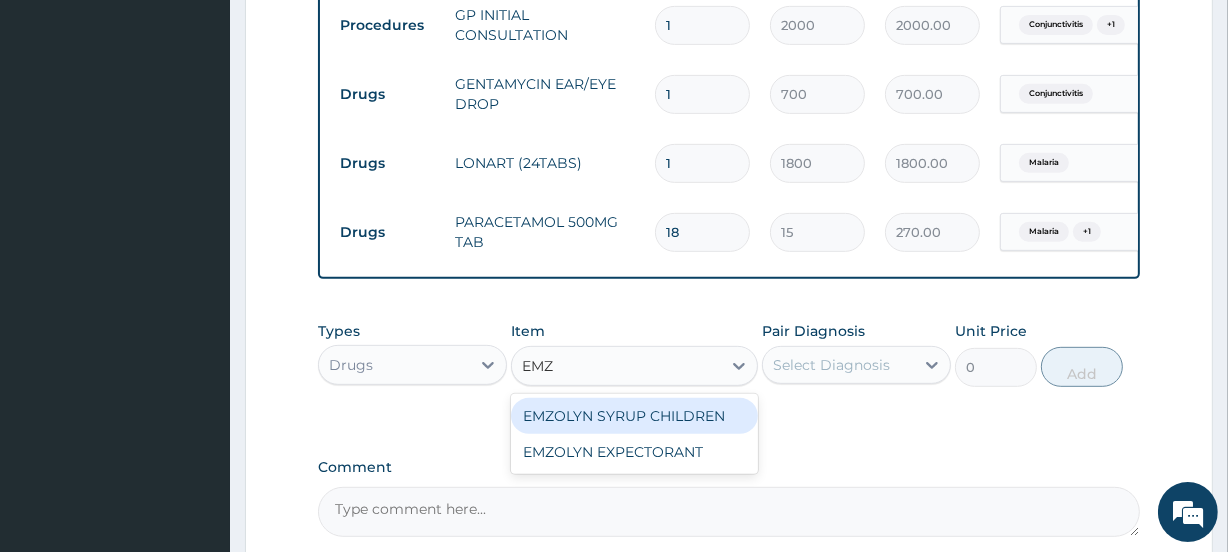 type on "EMZO" 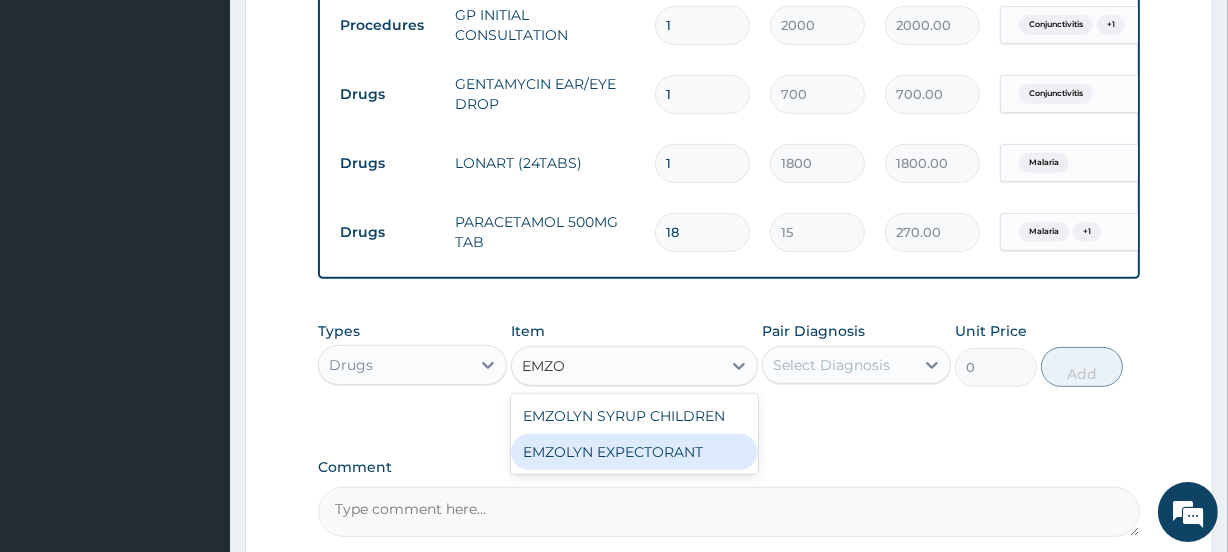 click on "EMZOLYN EXPECTORANT" at bounding box center (634, 452) 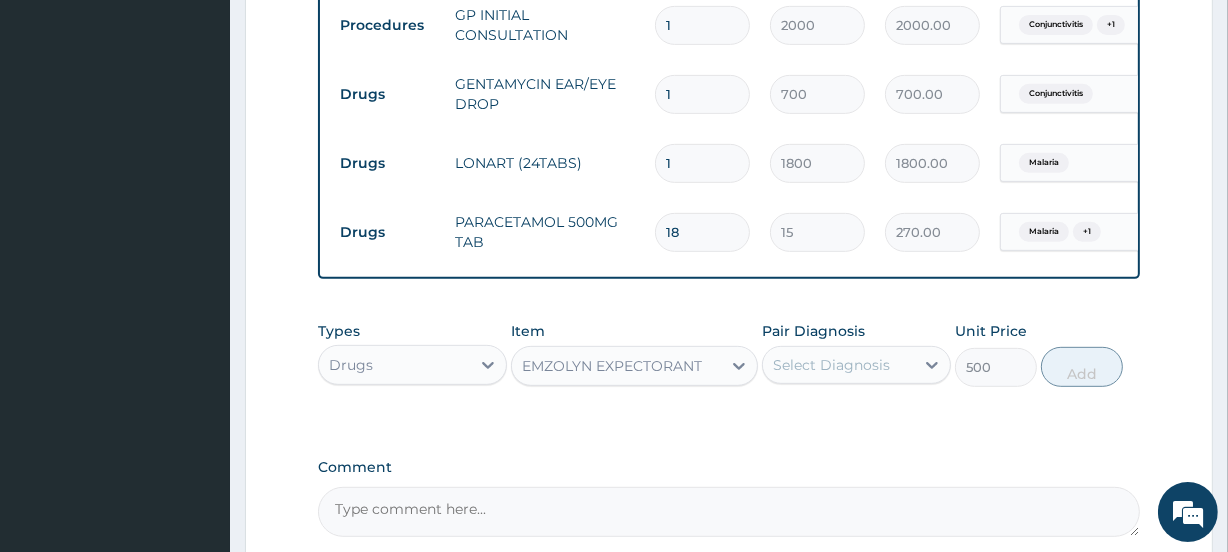 click on "Select Diagnosis" at bounding box center (831, 365) 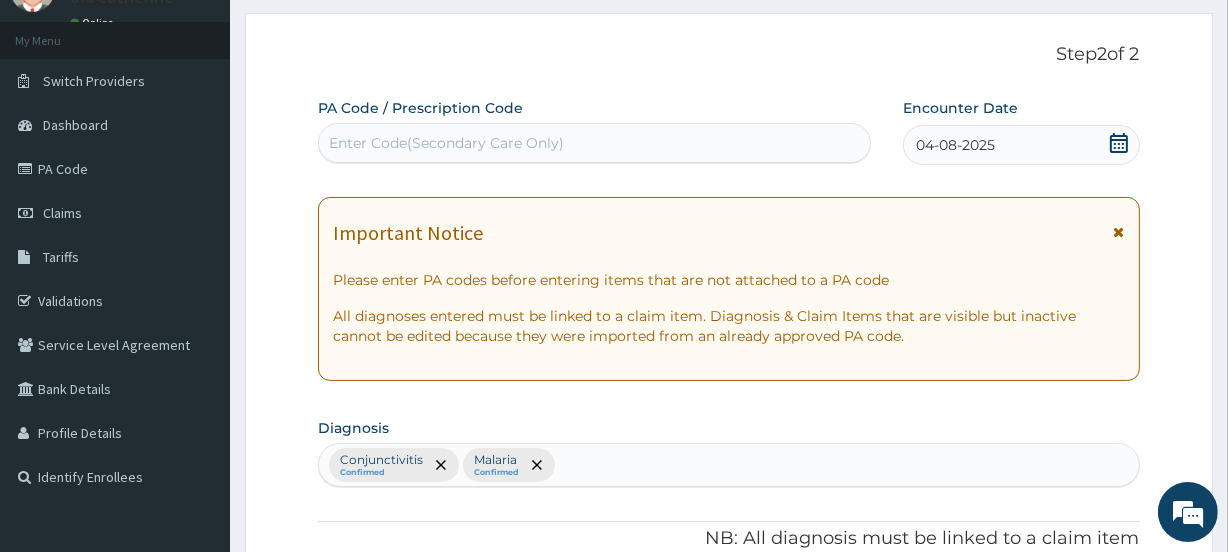 scroll, scrollTop: 0, scrollLeft: 0, axis: both 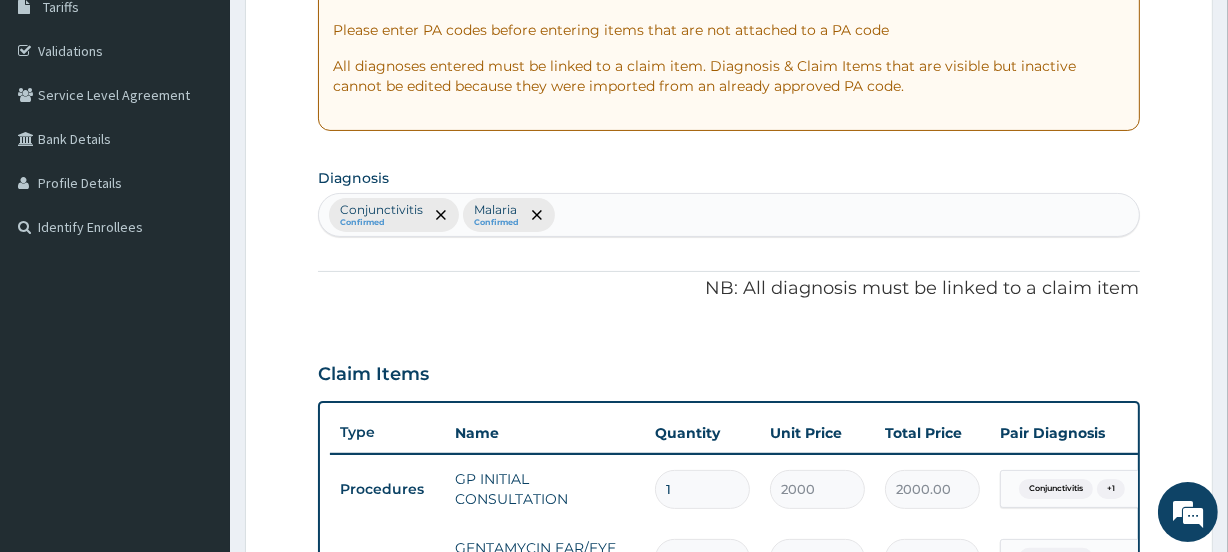 click on "Conjunctivitis Confirmed Malaria Confirmed" at bounding box center [728, 215] 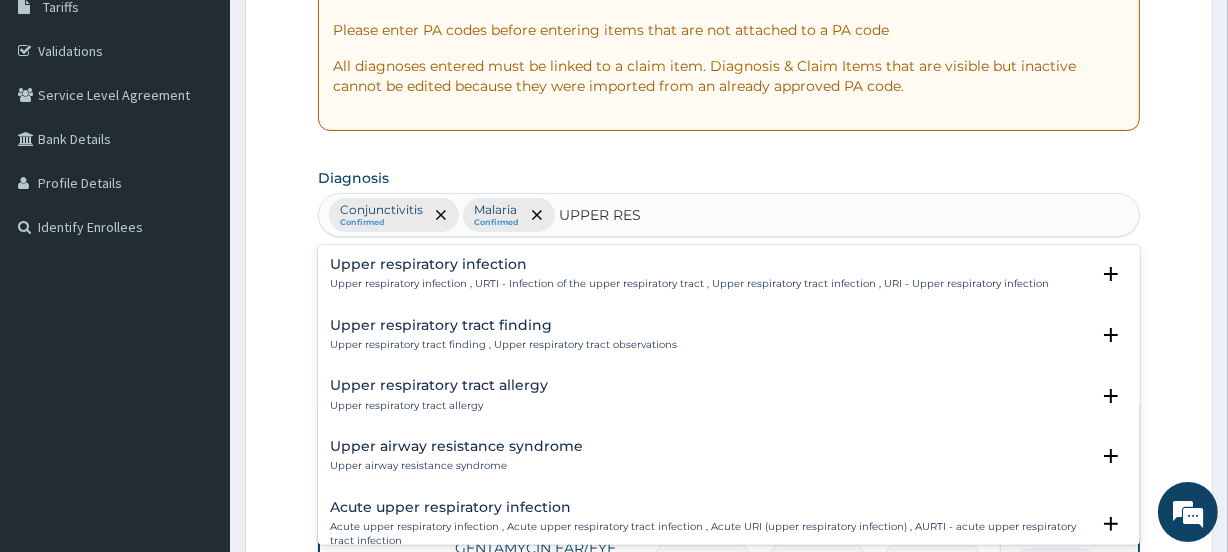 type on "UPPER RESP" 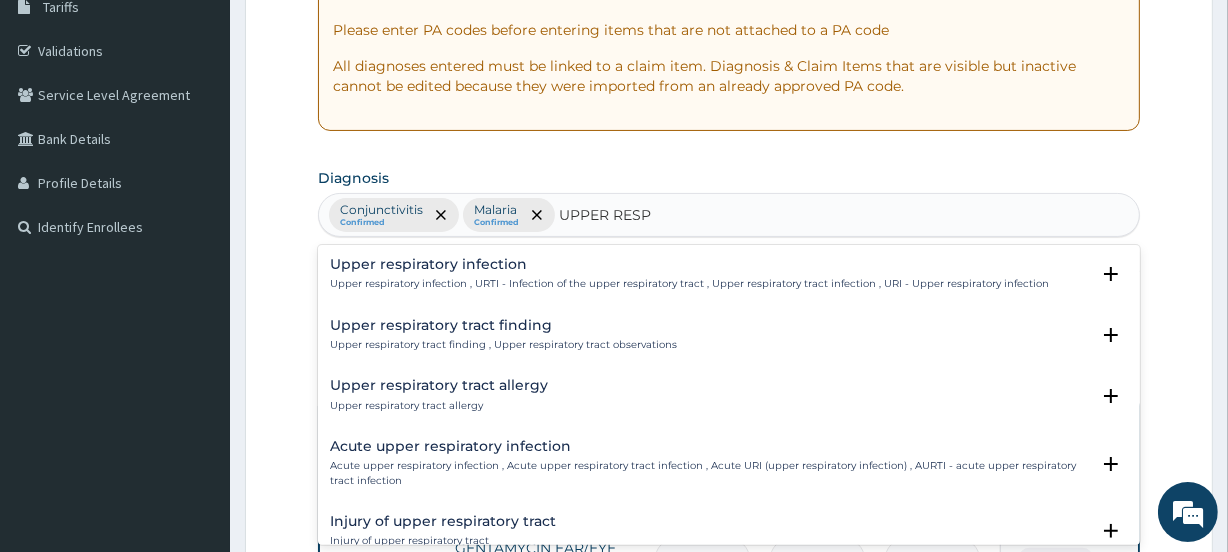 click on "Upper respiratory infection , URTI - Infection of the upper respiratory tract , Upper respiratory tract infection , URI - Upper respiratory infection" at bounding box center [689, 284] 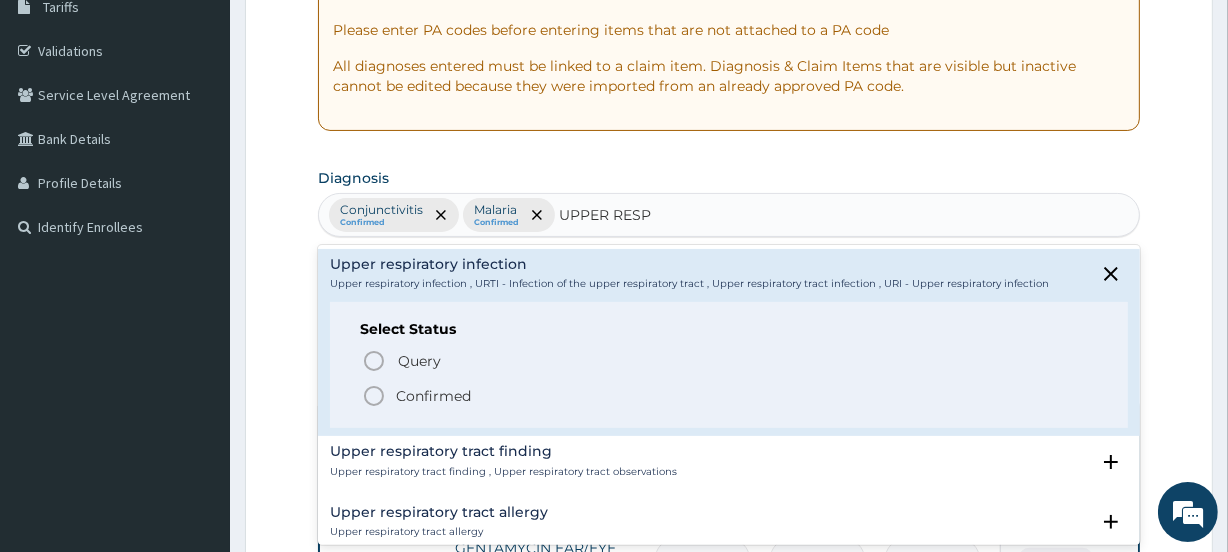 click 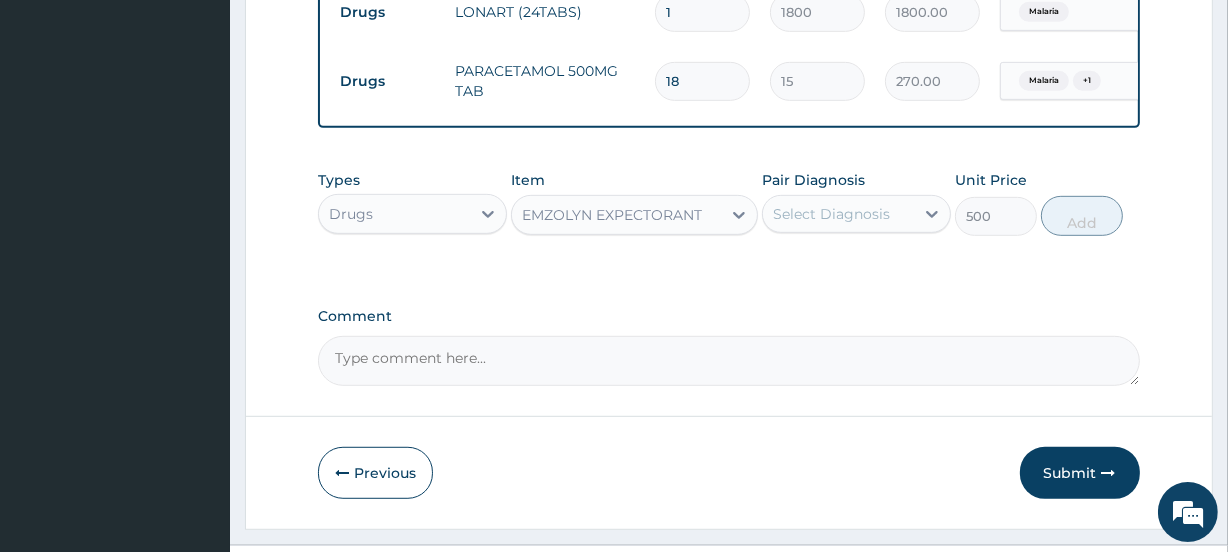 scroll, scrollTop: 955, scrollLeft: 0, axis: vertical 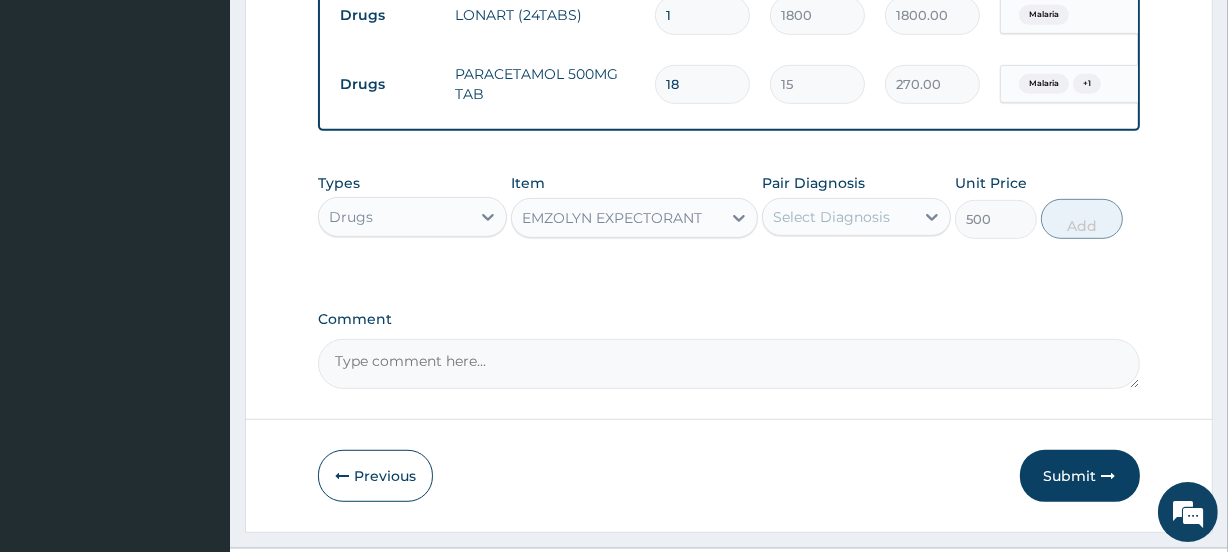 click on "Select Diagnosis" at bounding box center [831, 217] 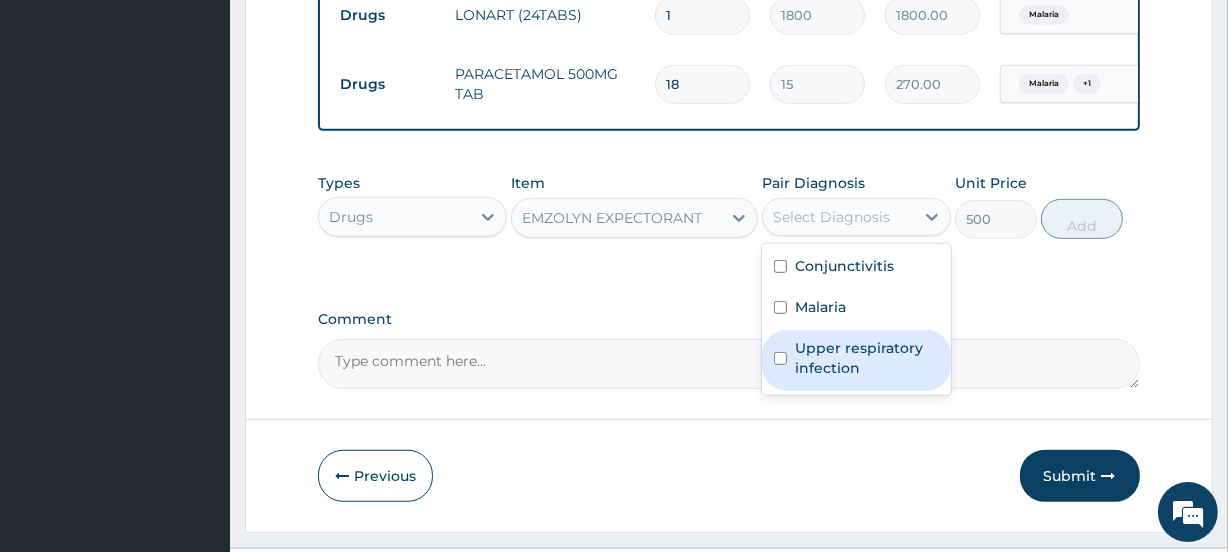 click on "Upper respiratory infection" at bounding box center [856, 360] 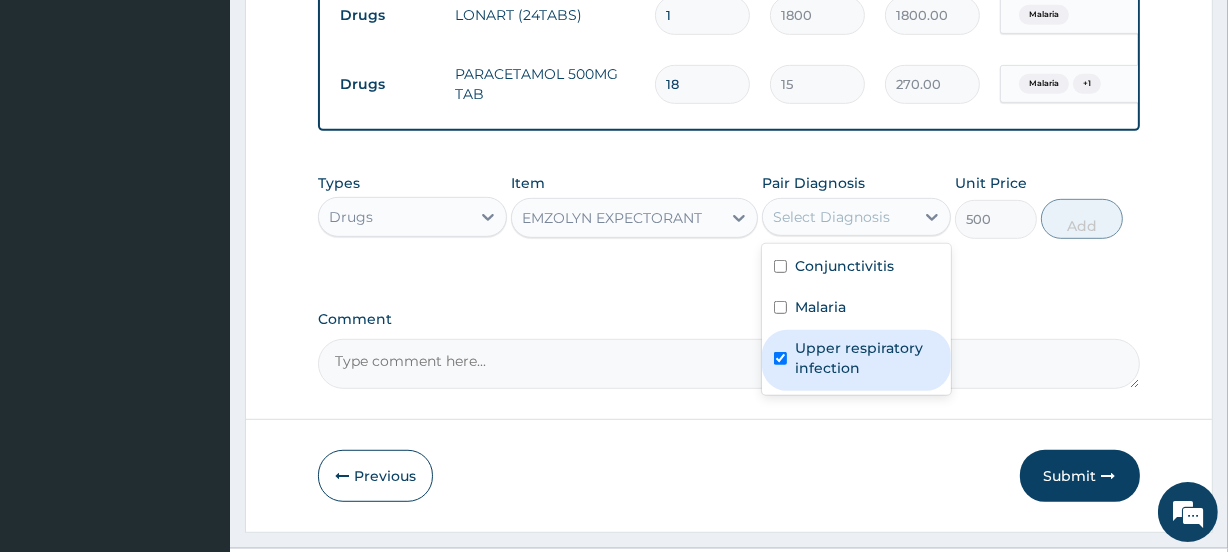 checkbox on "true" 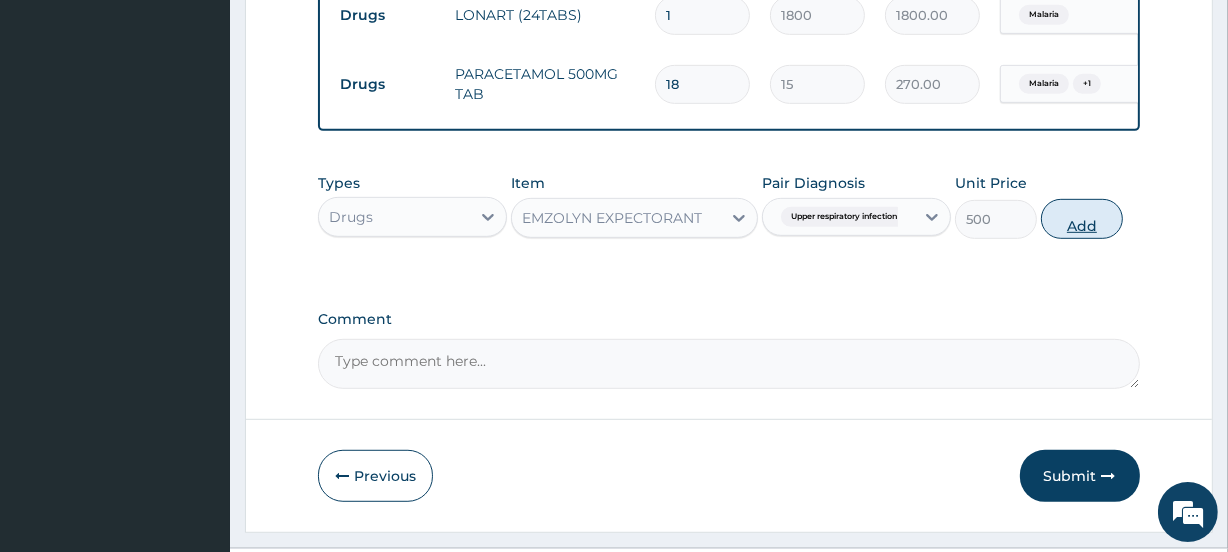 click on "Add" at bounding box center [1082, 219] 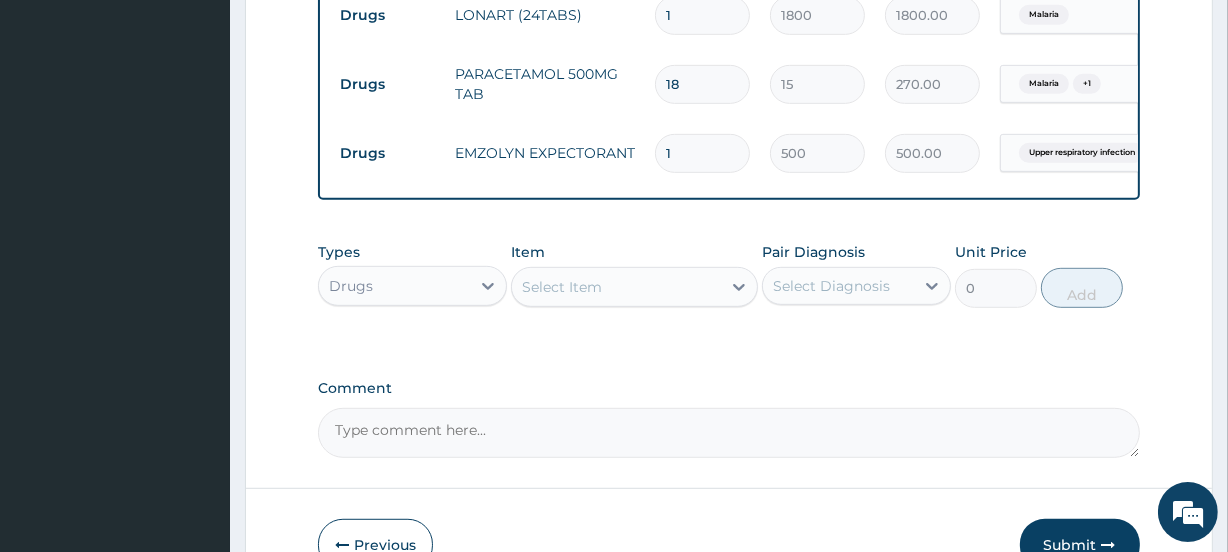 click on "Select Item" at bounding box center [562, 287] 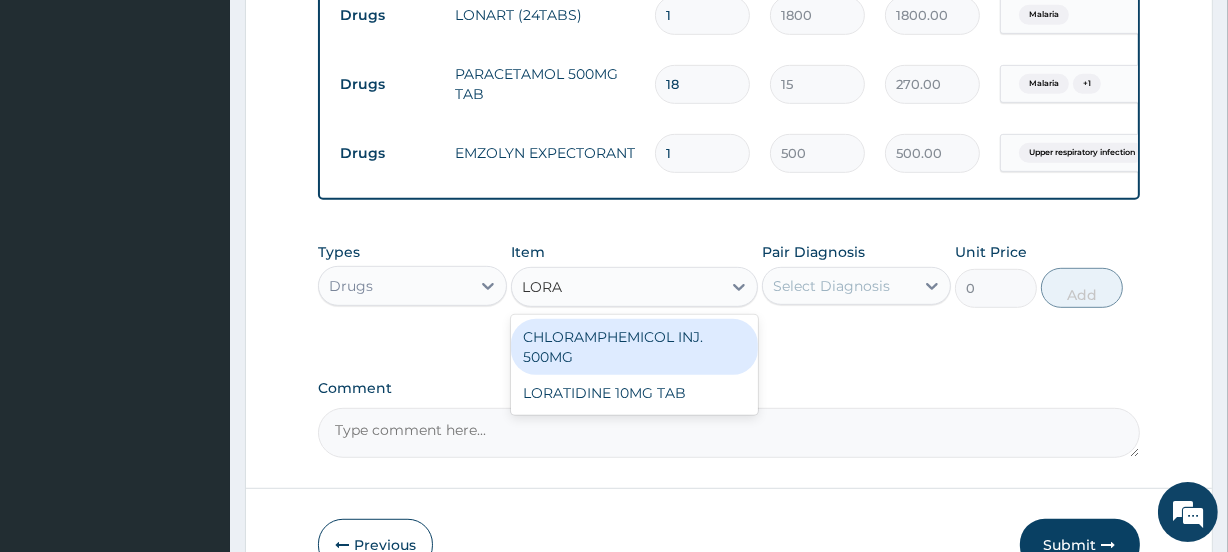 type on "LORAT" 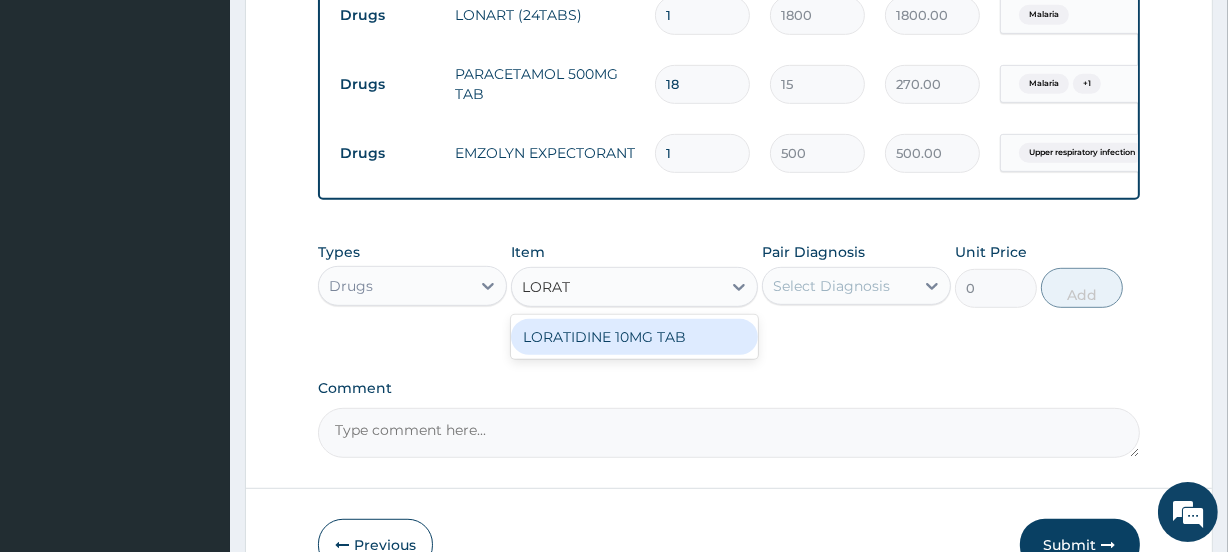 click on "LORATIDINE 10MG TAB" at bounding box center (634, 337) 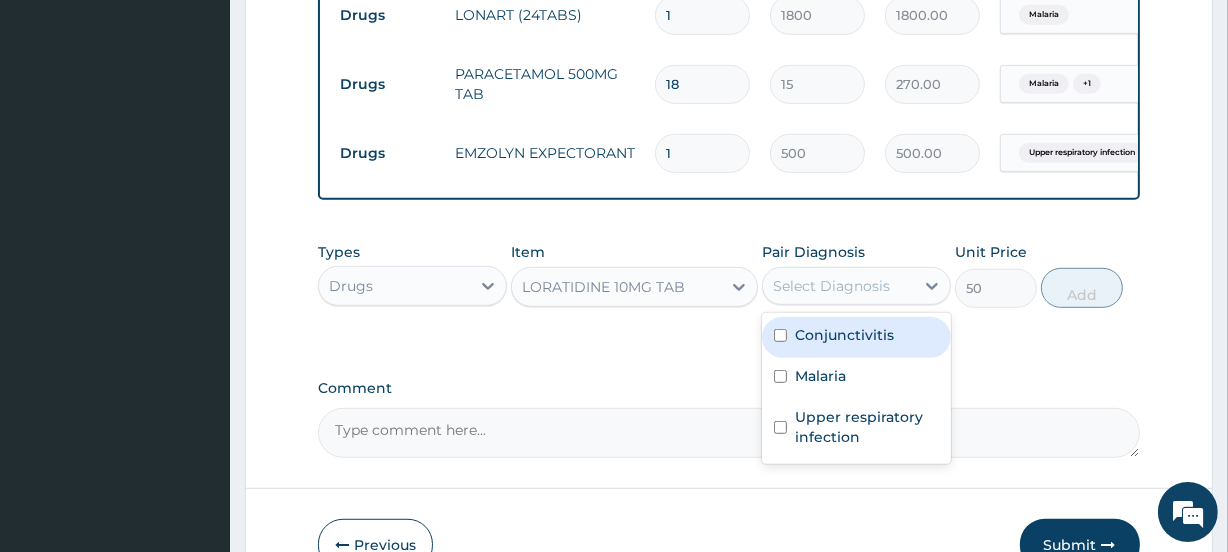 click on "Select Diagnosis" at bounding box center [831, 286] 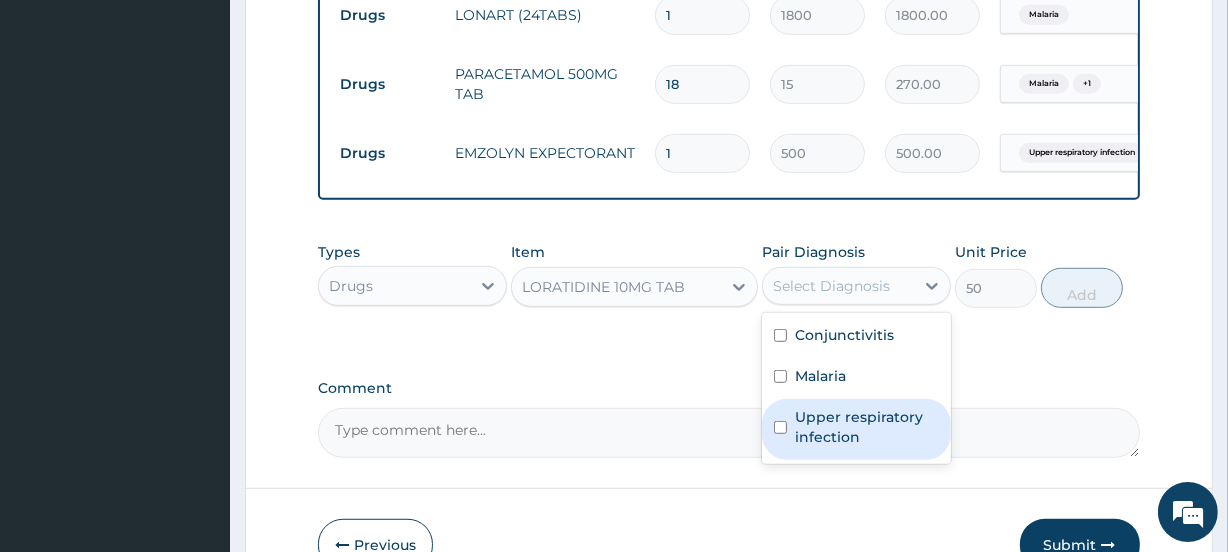 click on "Upper respiratory infection" at bounding box center (867, 427) 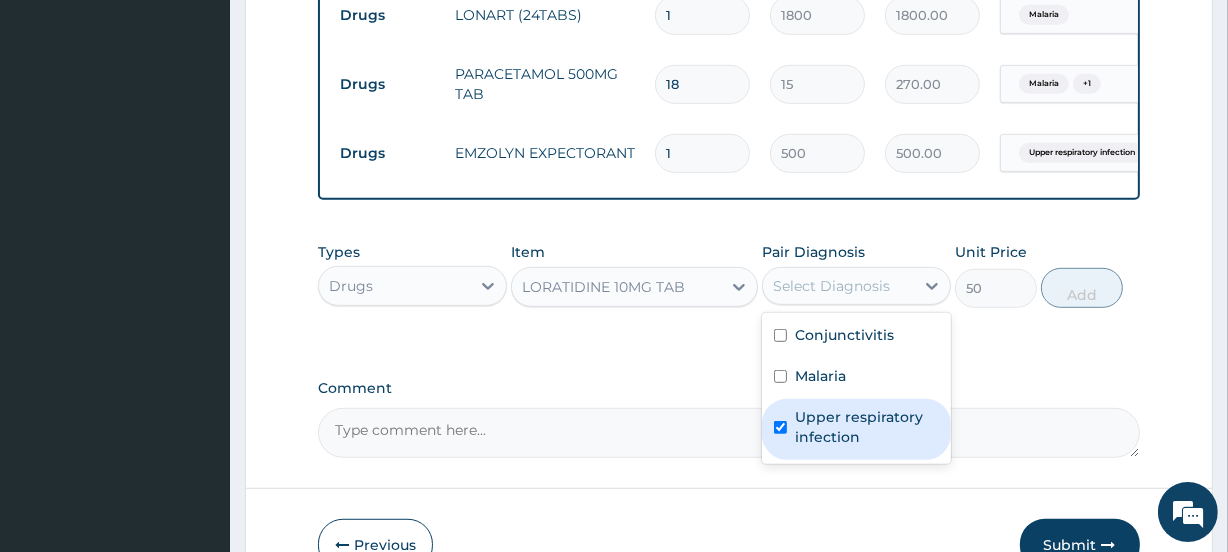 checkbox on "true" 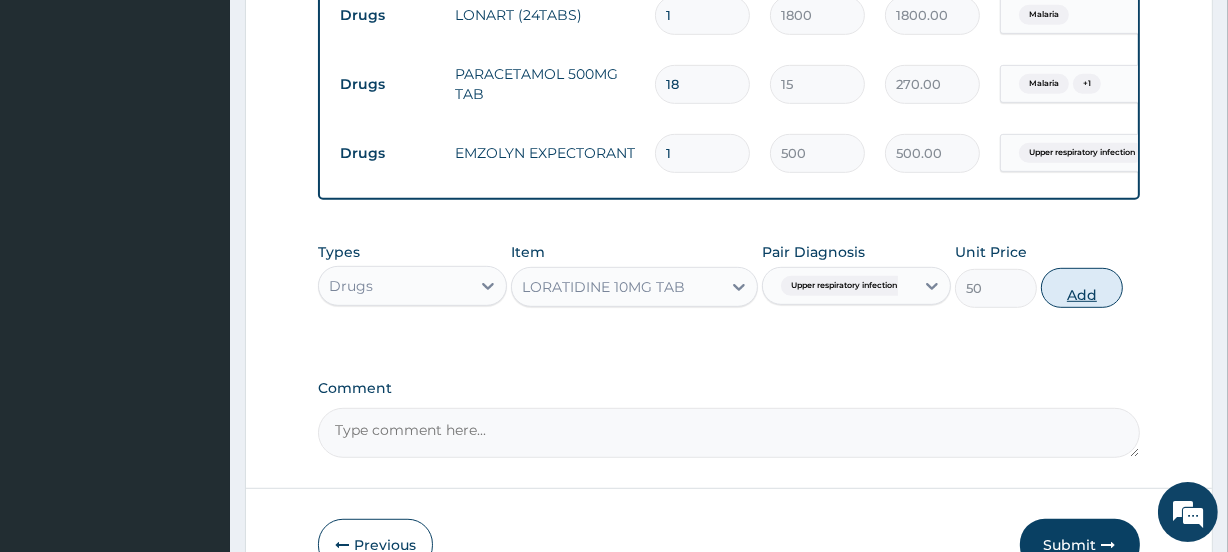 click on "Add" at bounding box center (1082, 288) 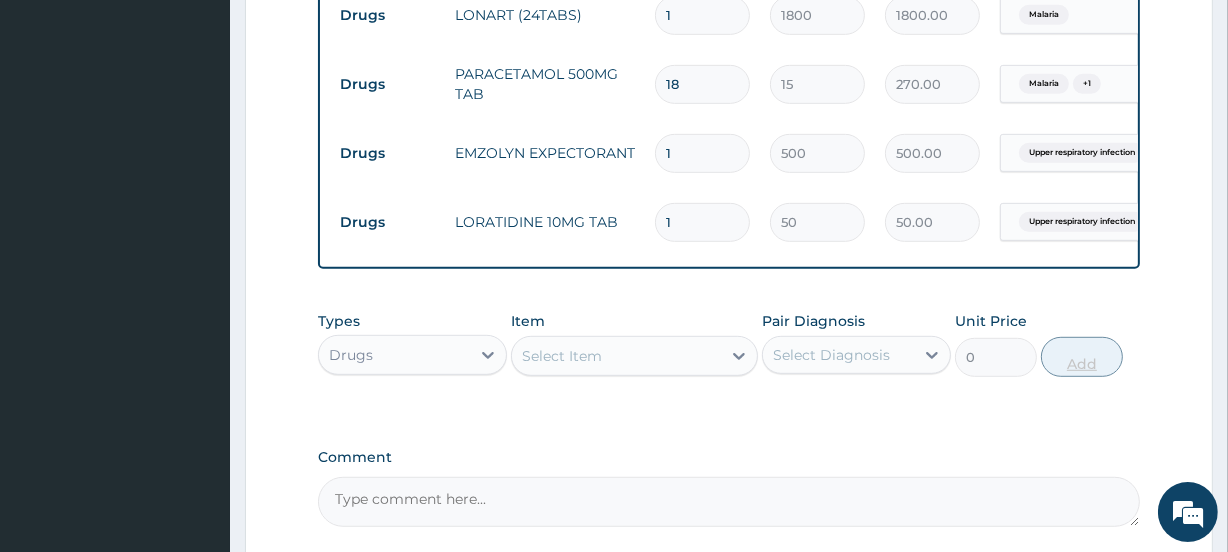 type 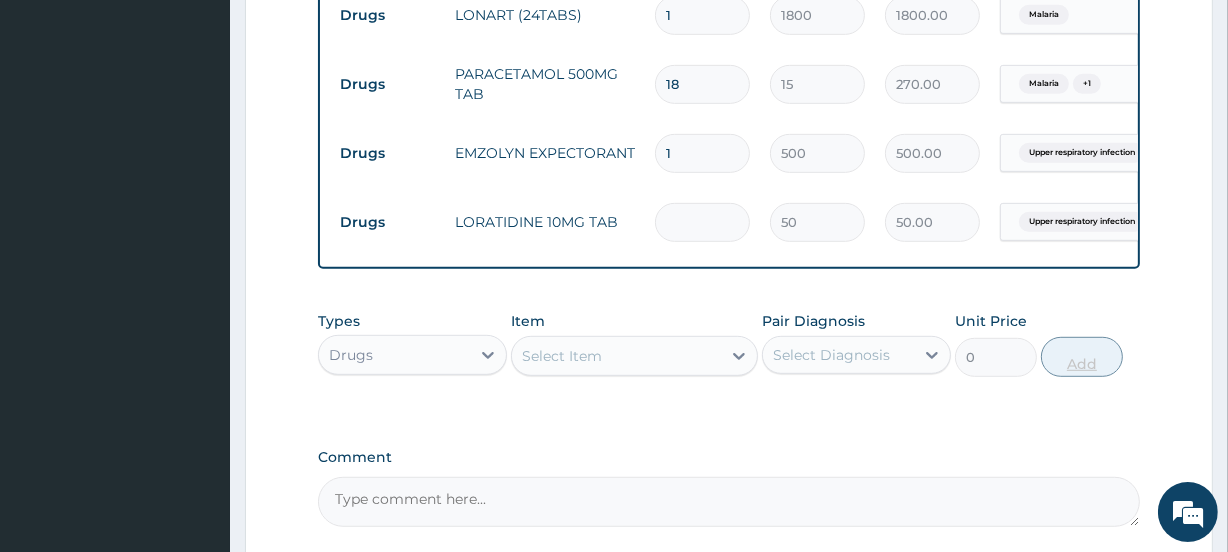 type on "0.00" 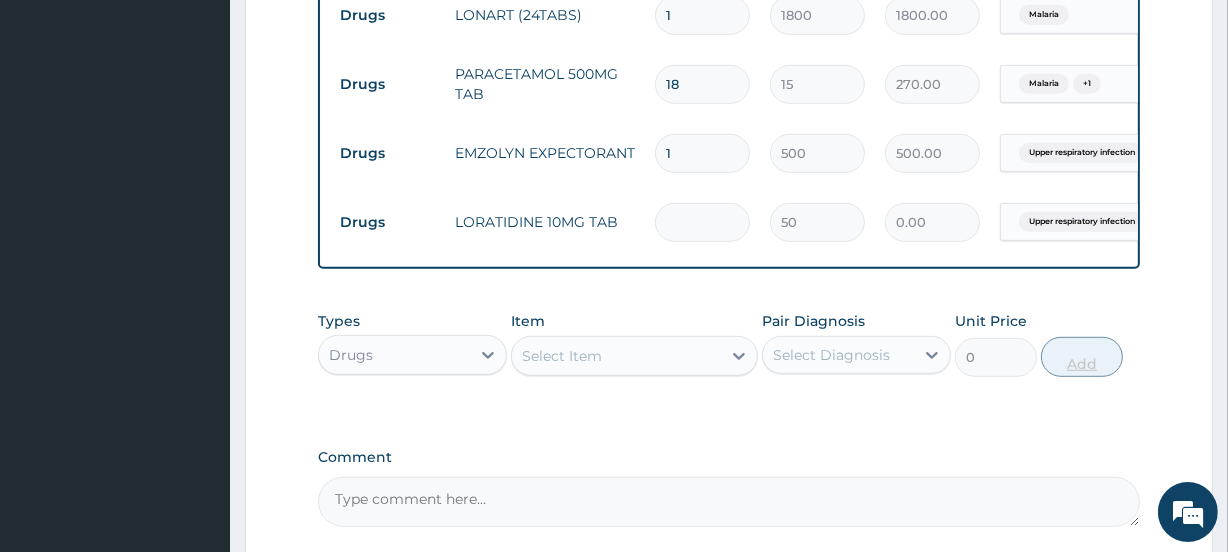 type on "5" 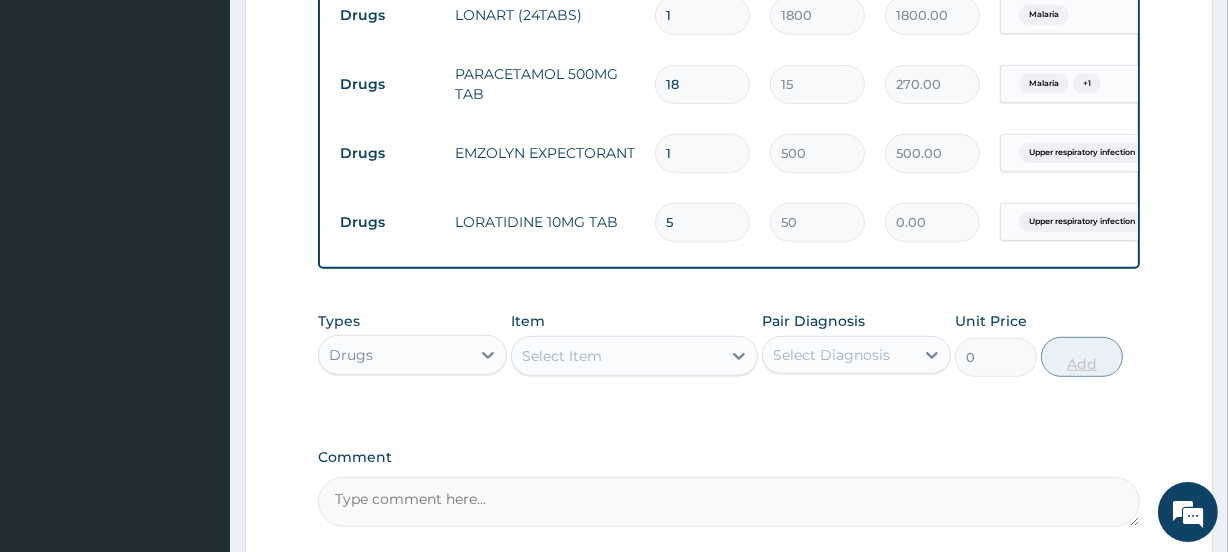 type on "250.00" 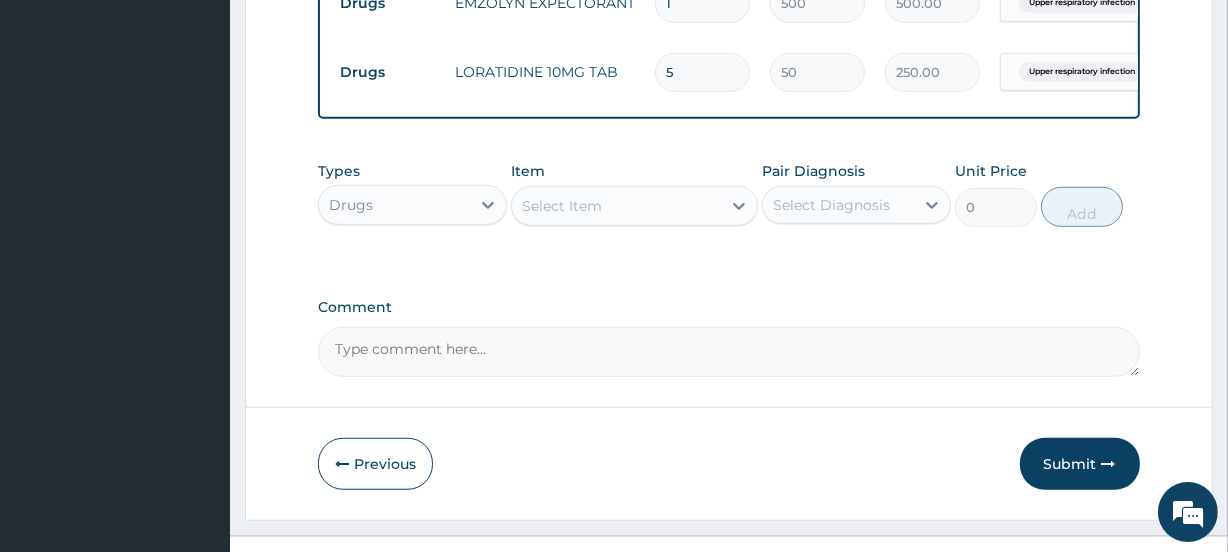 scroll, scrollTop: 1154, scrollLeft: 0, axis: vertical 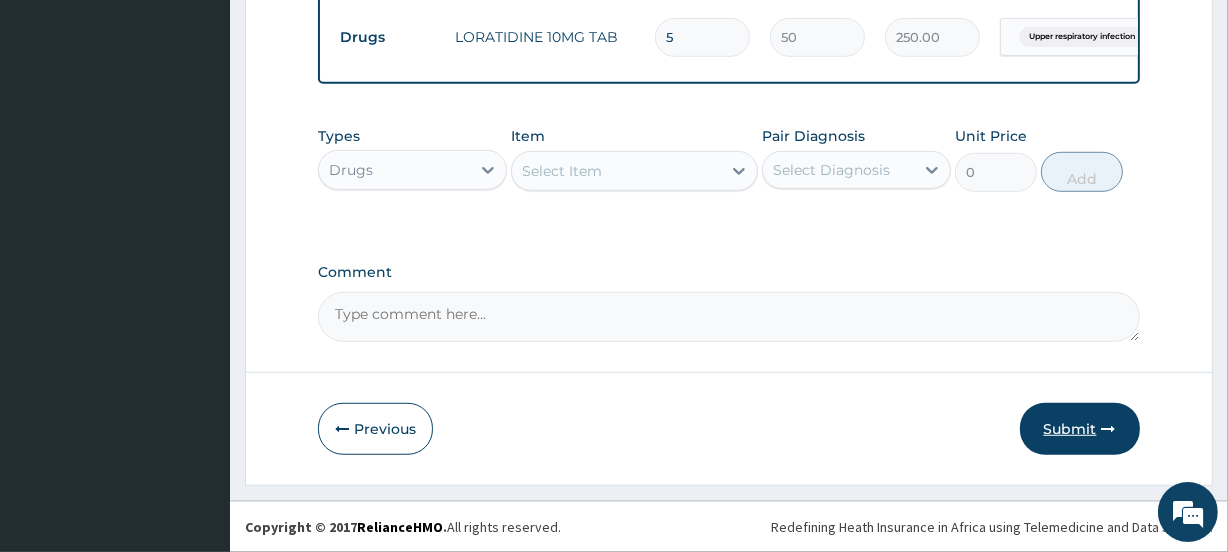 type on "5" 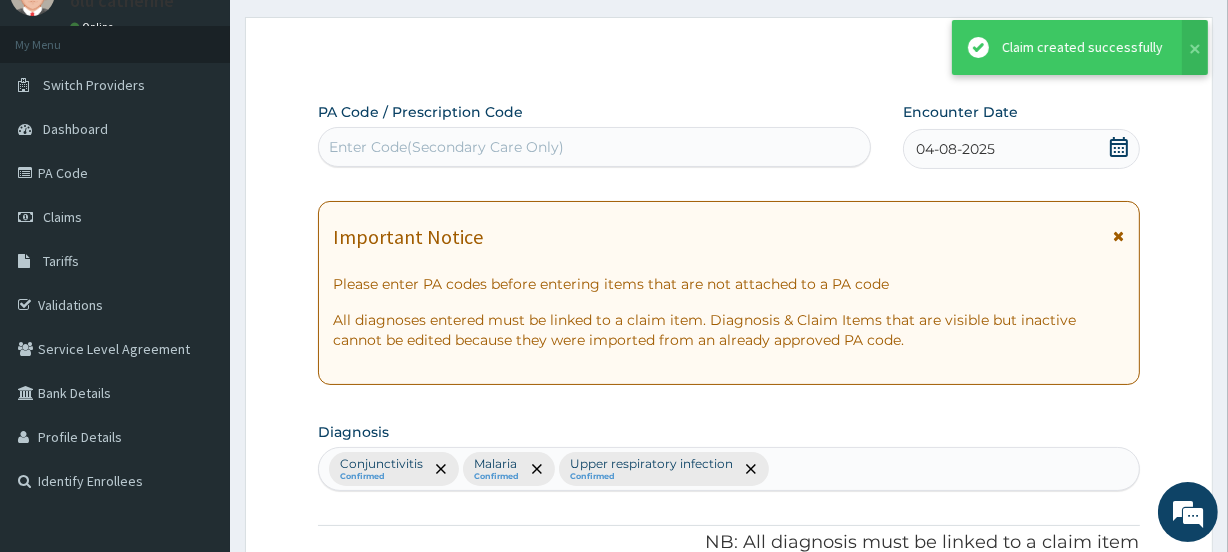 scroll, scrollTop: 1154, scrollLeft: 0, axis: vertical 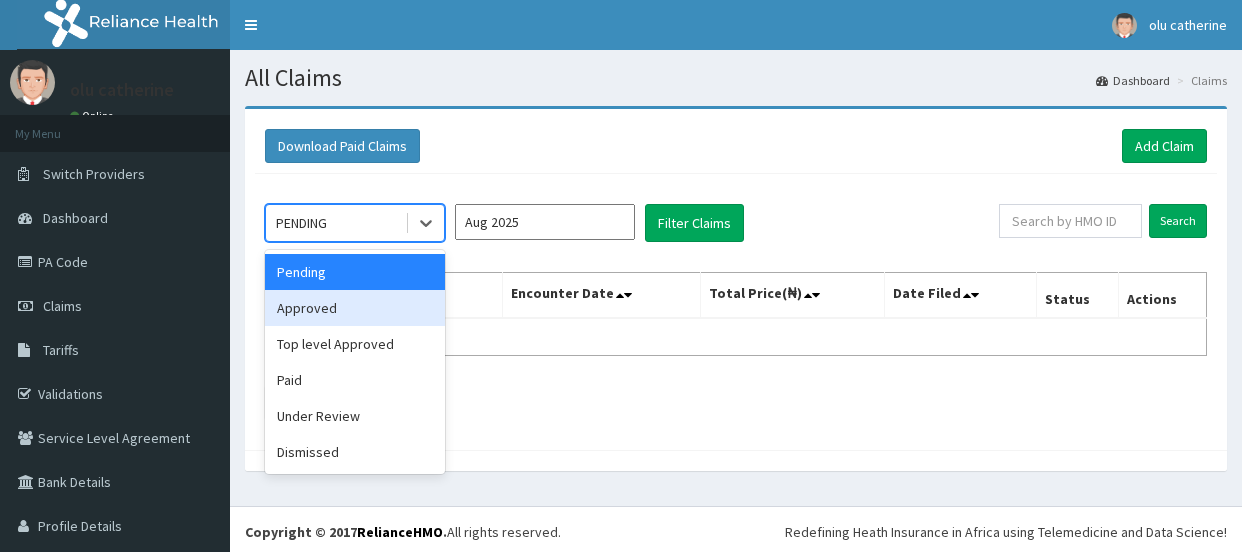 click on "Approved" at bounding box center [355, 308] 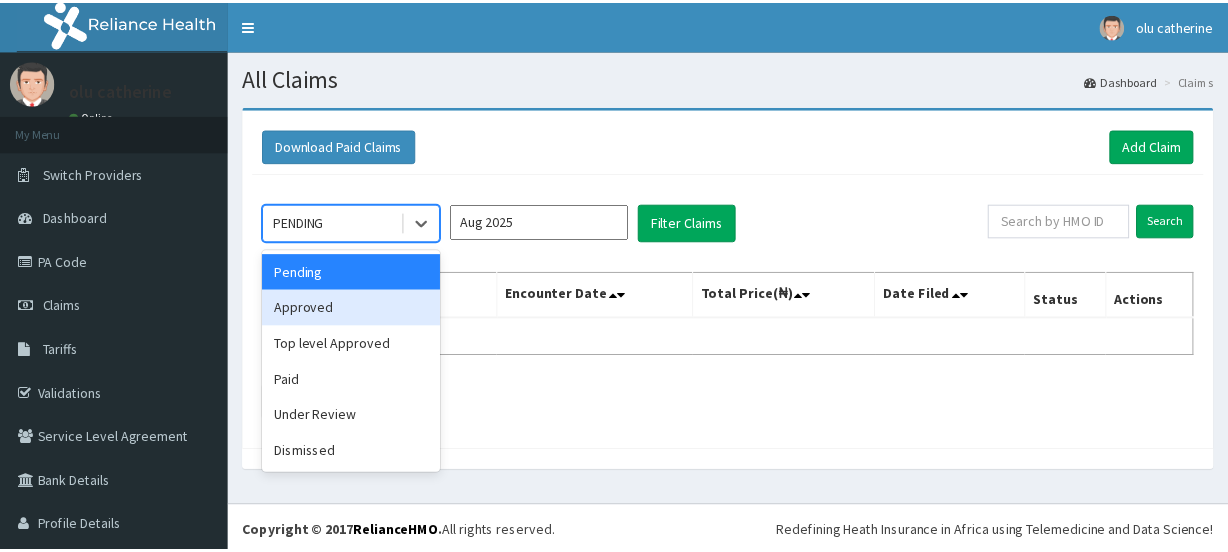 scroll, scrollTop: 0, scrollLeft: 0, axis: both 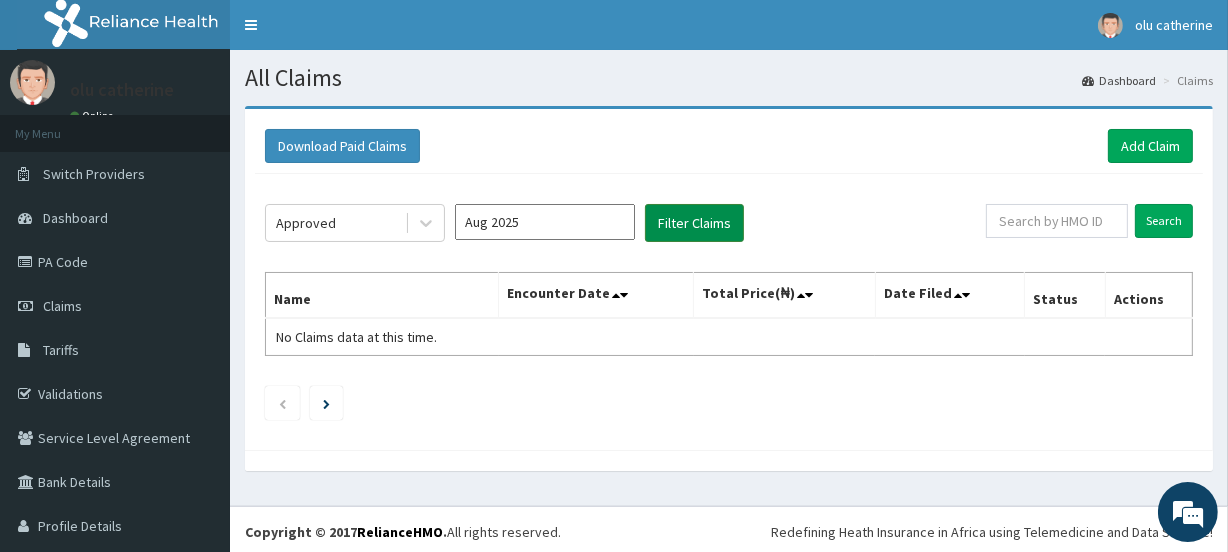 click on "Filter Claims" at bounding box center (694, 223) 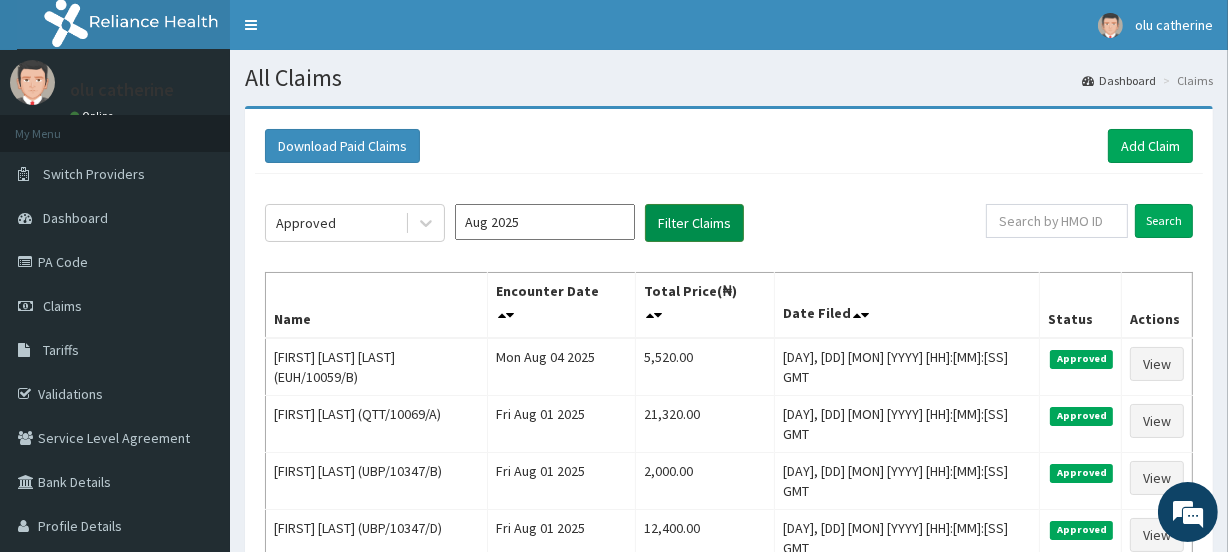 scroll, scrollTop: 0, scrollLeft: 0, axis: both 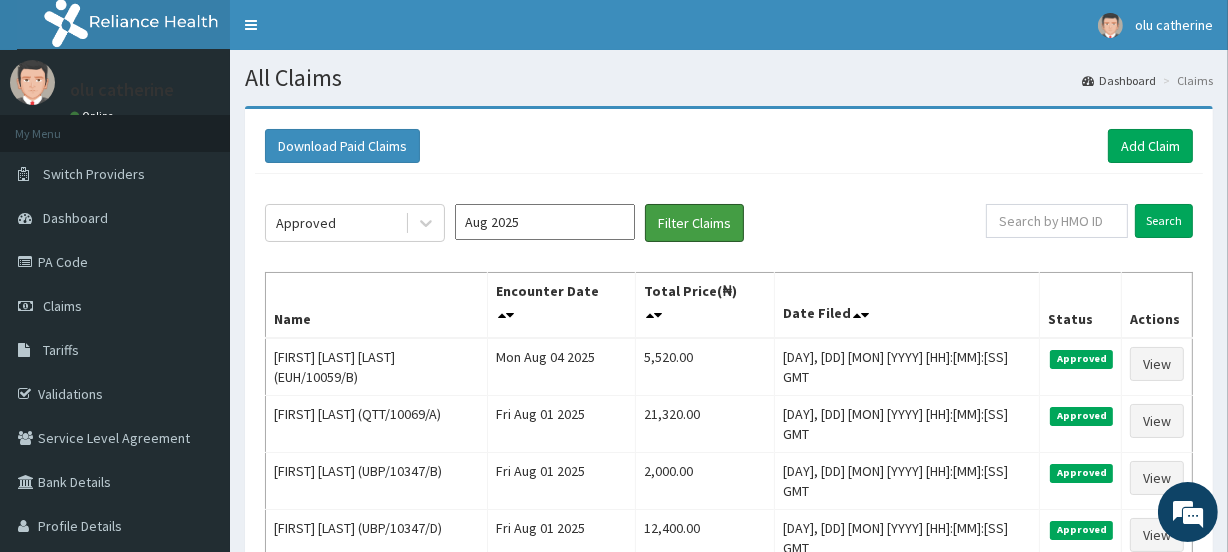 type 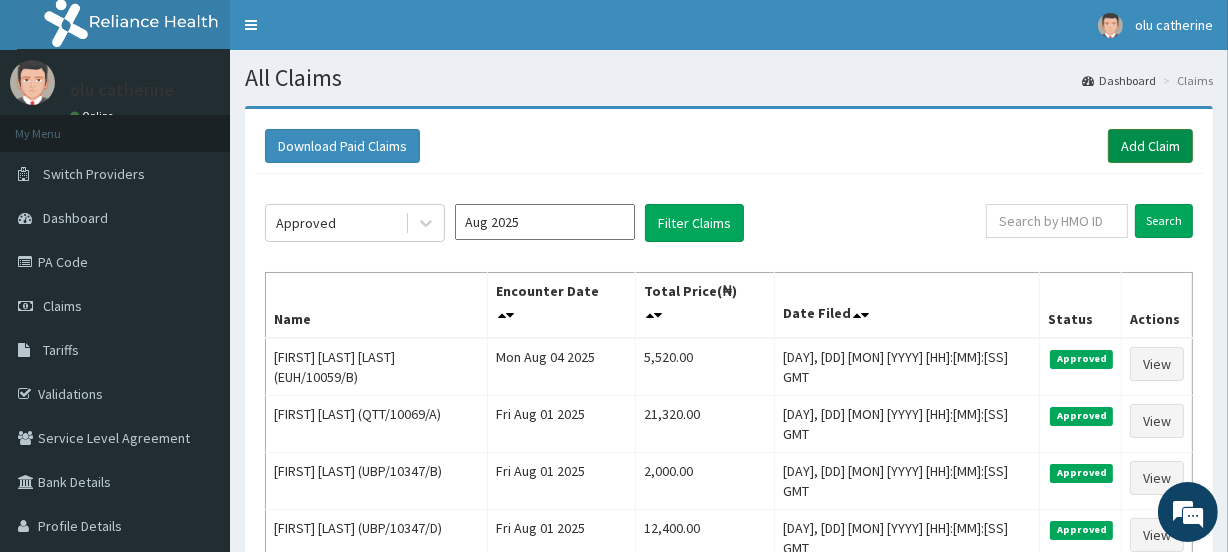 click on "Add Claim" at bounding box center (1150, 146) 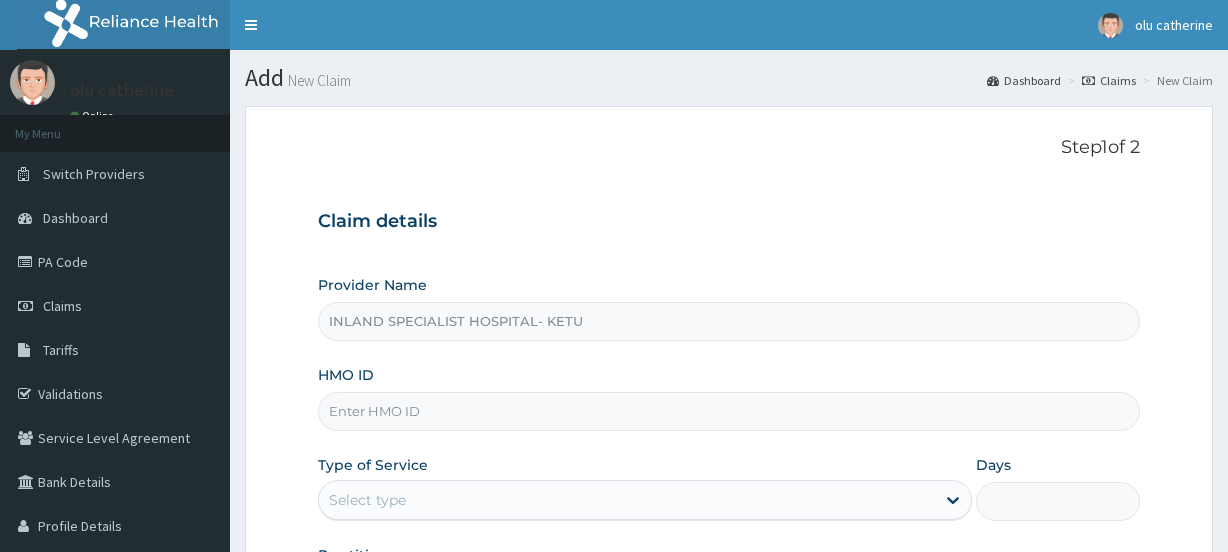 scroll, scrollTop: 0, scrollLeft: 0, axis: both 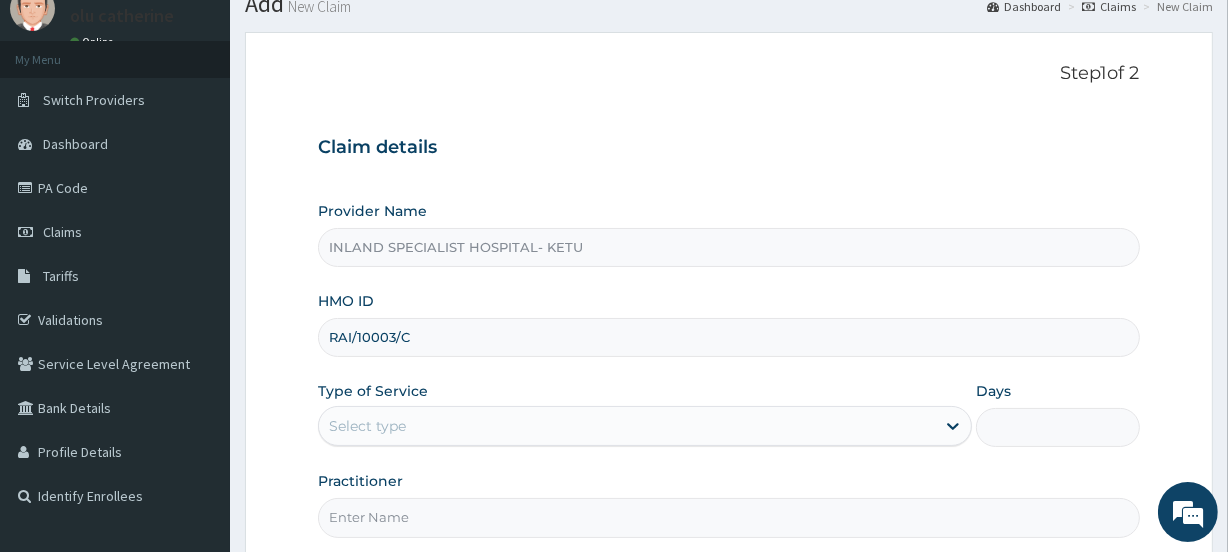type on "RAI/10003/C" 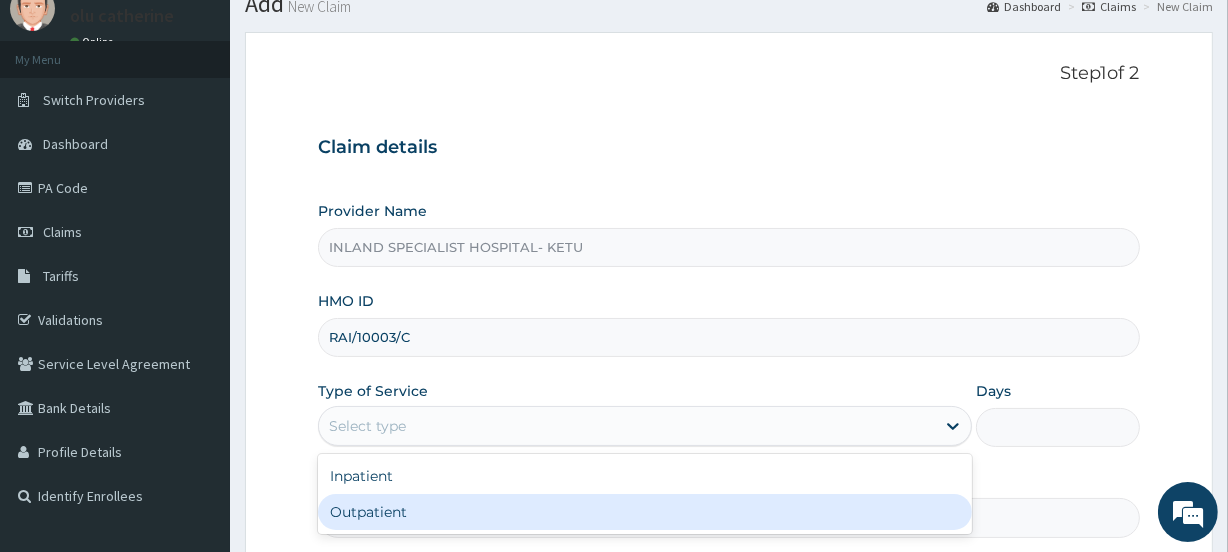 click on "Outpatient" at bounding box center [645, 512] 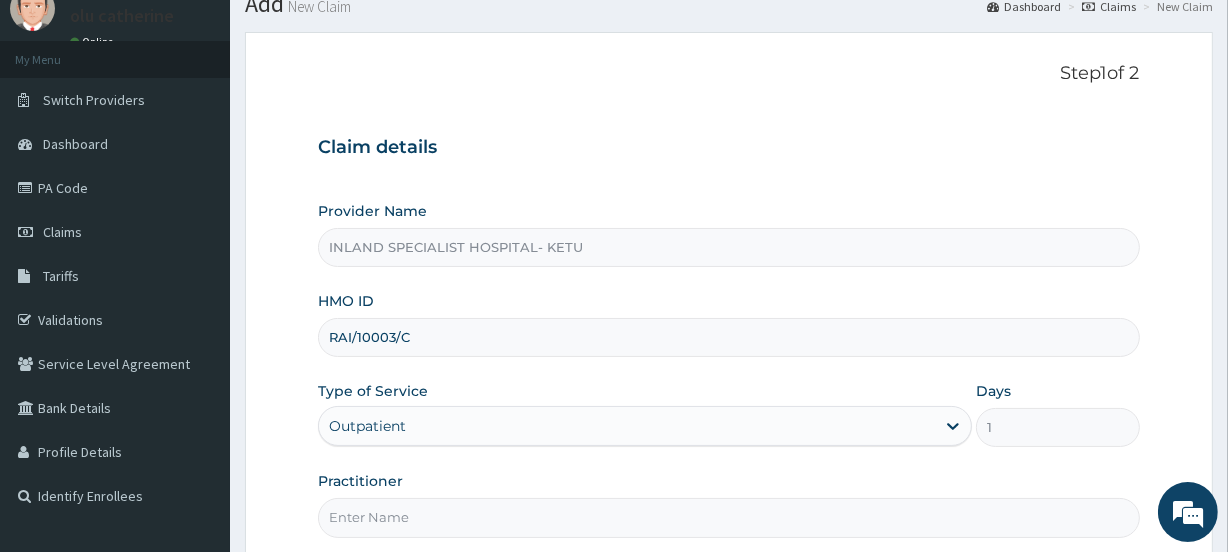 click on "Practitioner" at bounding box center [728, 517] 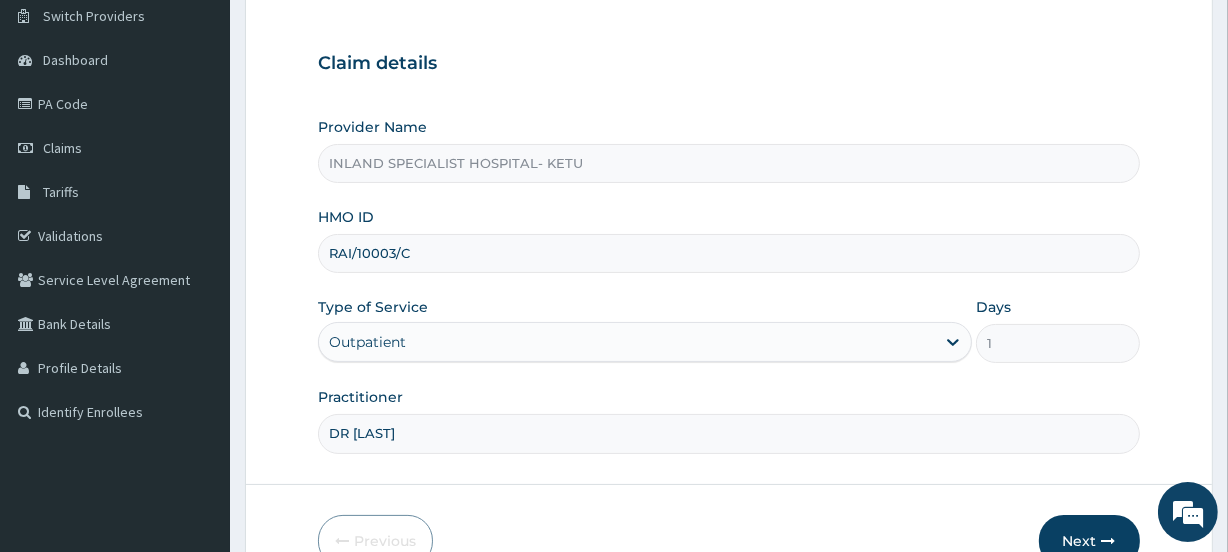 scroll, scrollTop: 268, scrollLeft: 0, axis: vertical 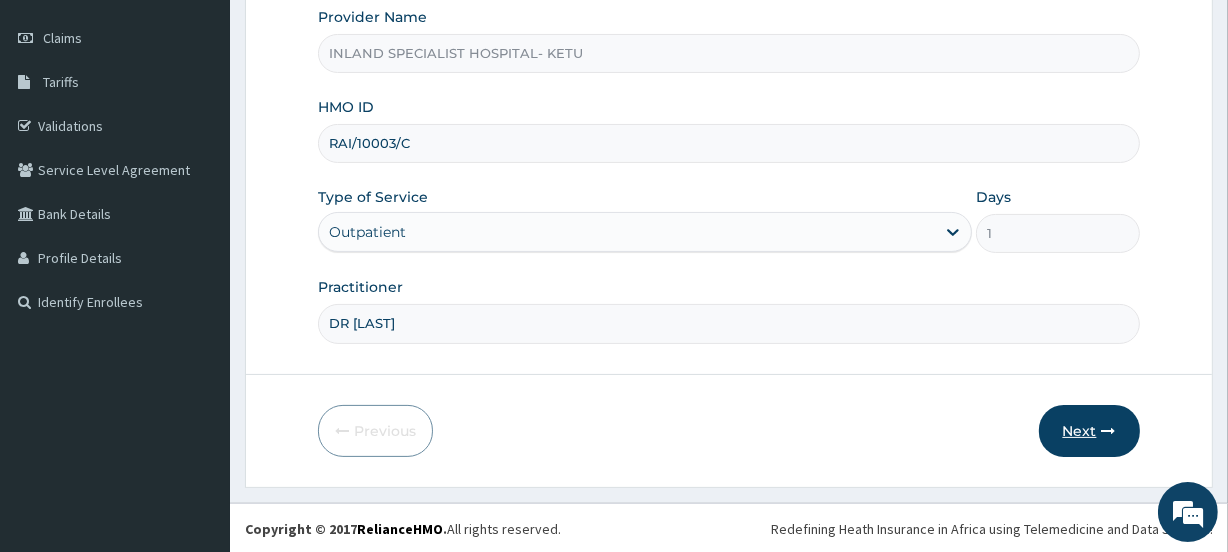 type on "DR AKEREDOLU" 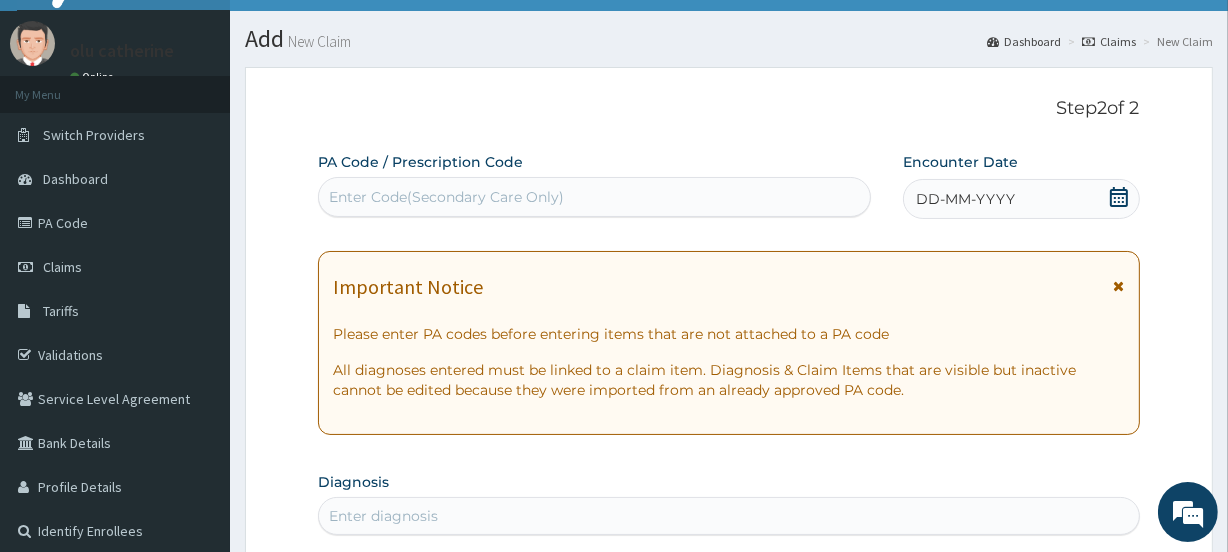 scroll, scrollTop: 0, scrollLeft: 0, axis: both 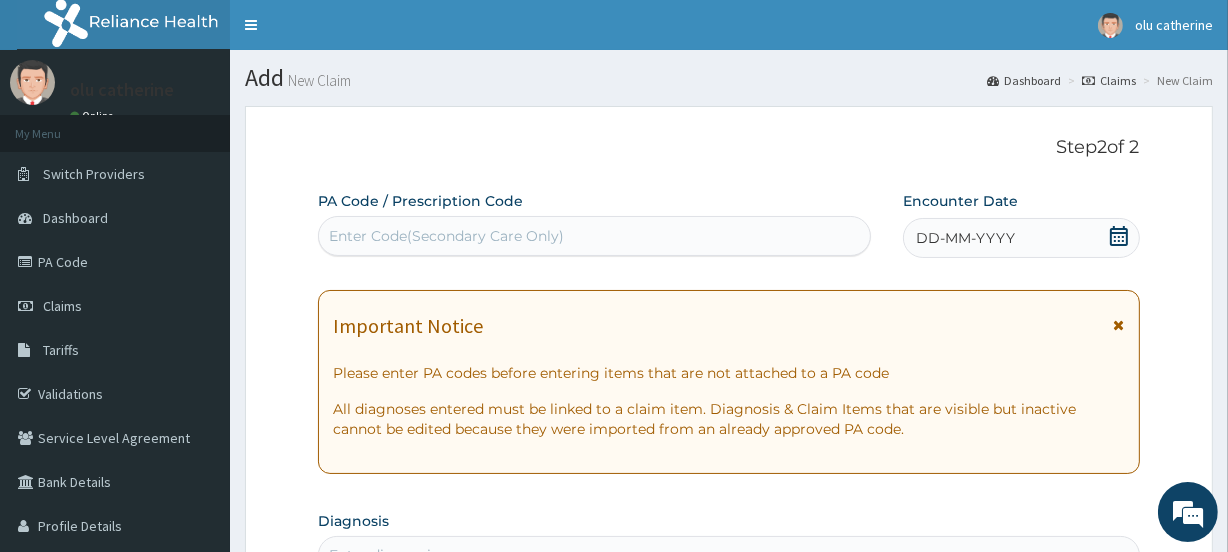 click 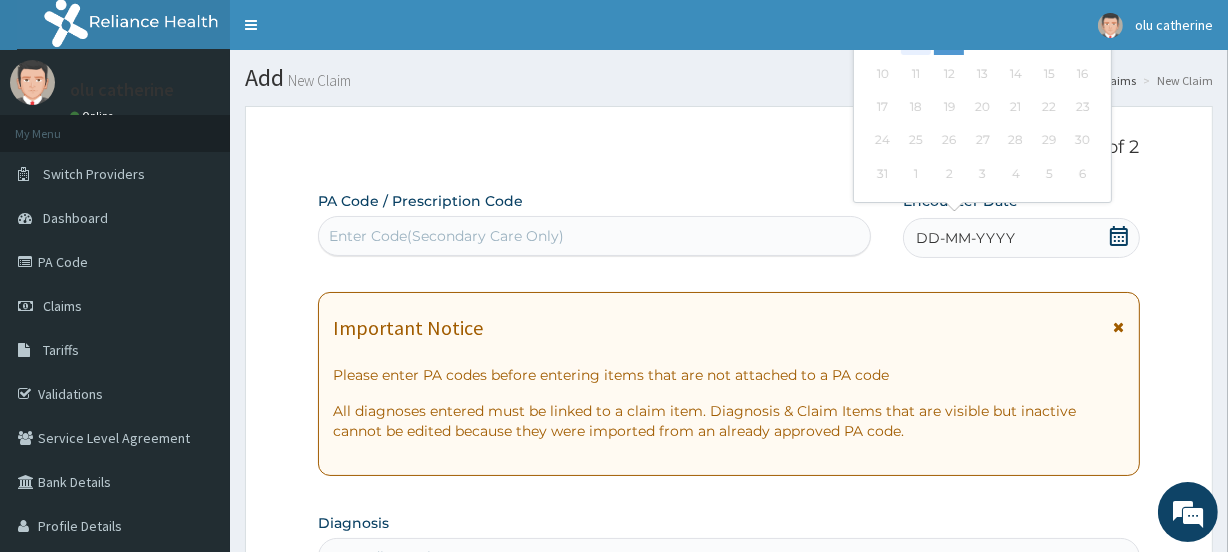 click on "4" at bounding box center [916, 41] 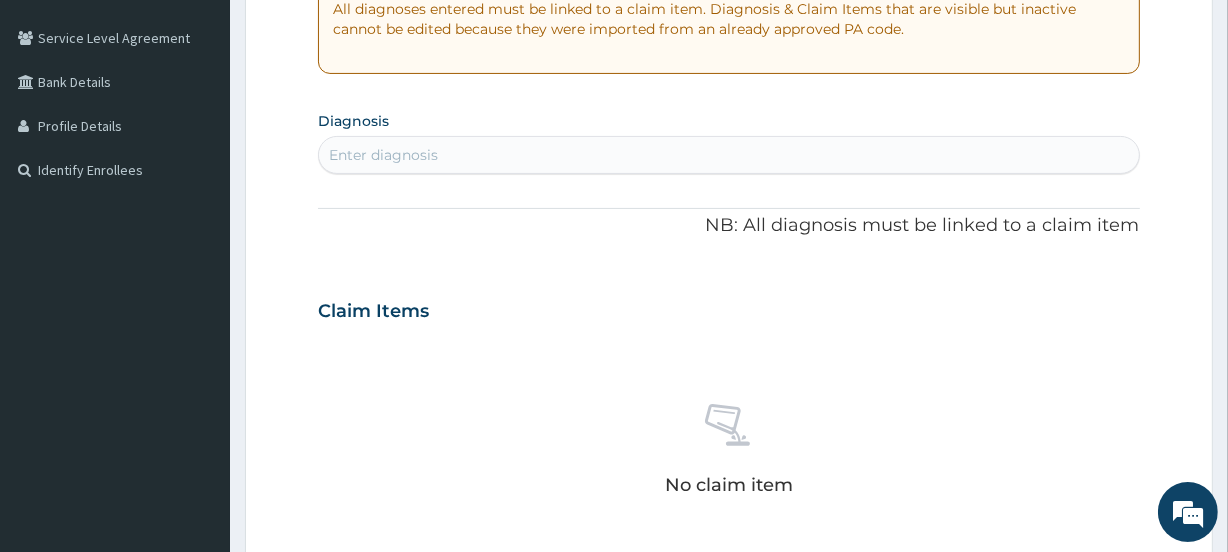 scroll, scrollTop: 408, scrollLeft: 0, axis: vertical 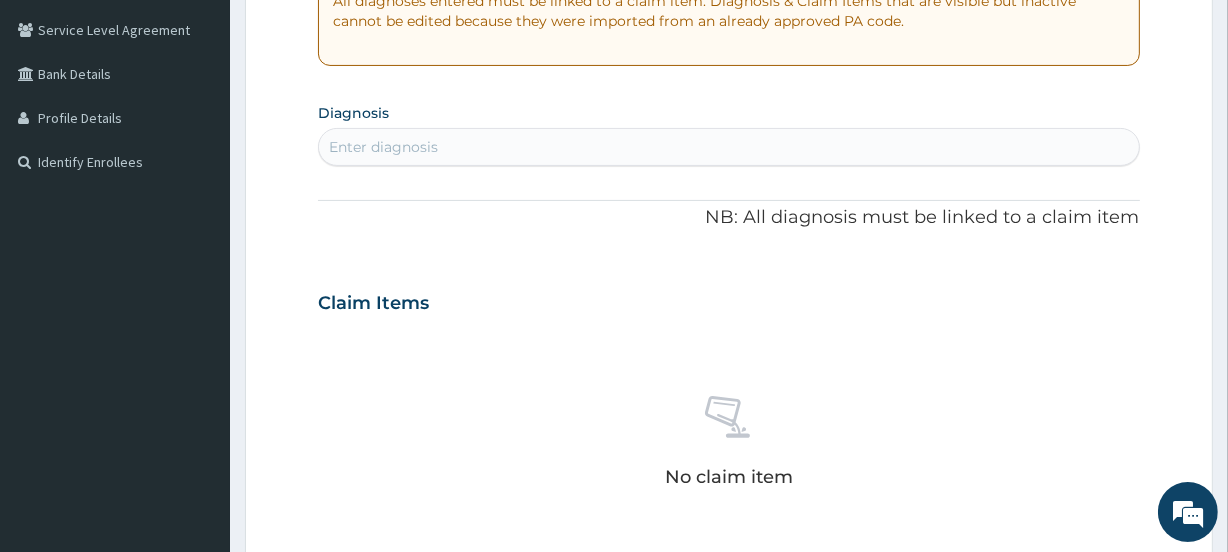 click on "Enter diagnosis" at bounding box center [383, 147] 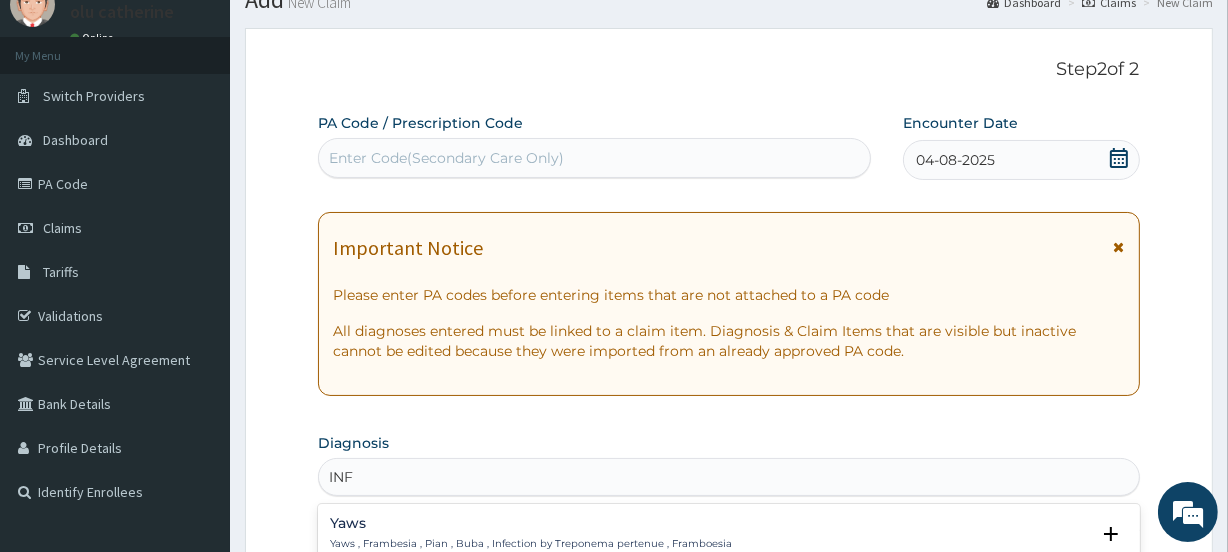 scroll, scrollTop: 55, scrollLeft: 0, axis: vertical 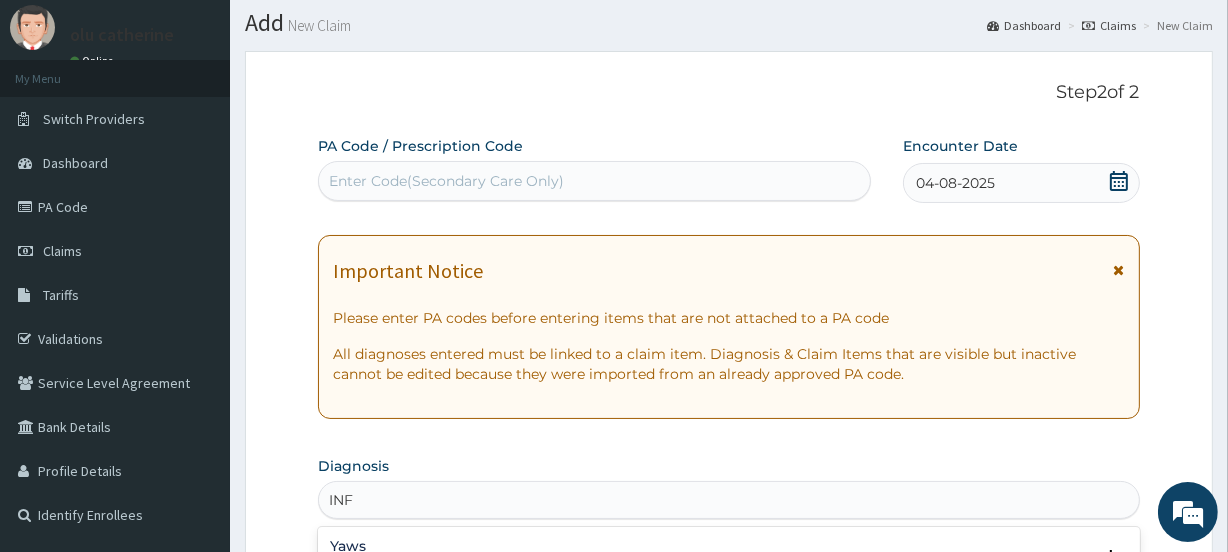 type on "INF" 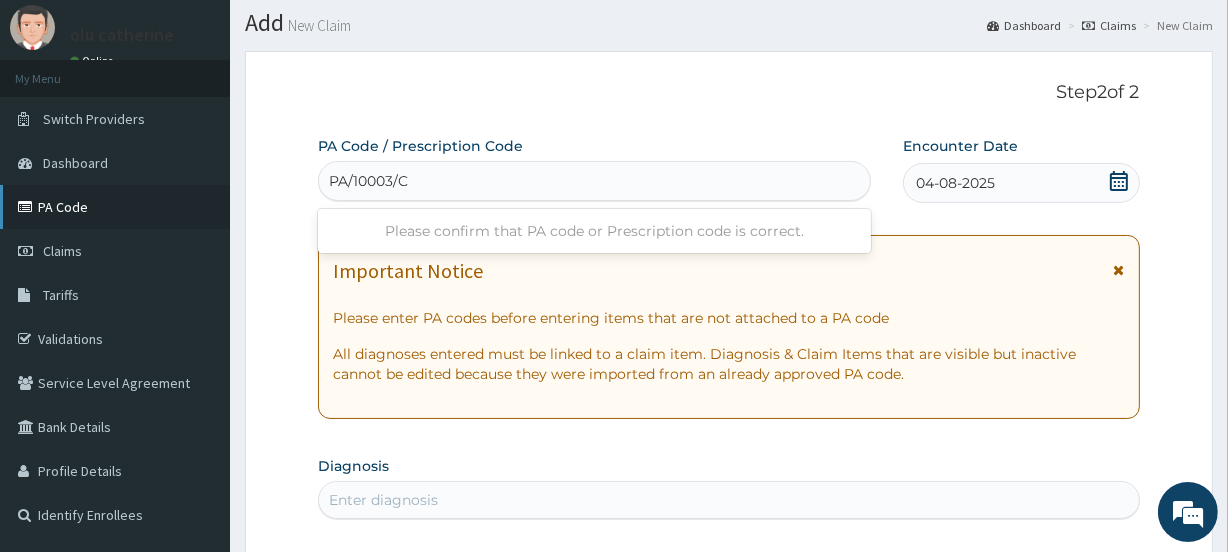 type on "PA/10003/C" 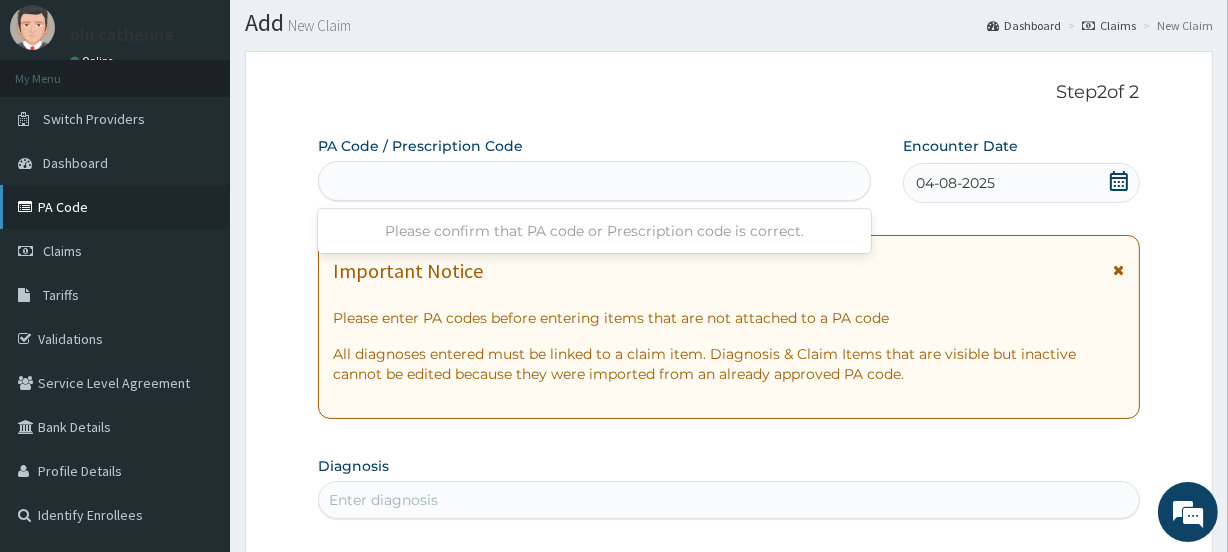 click on "PA Code" at bounding box center [115, 207] 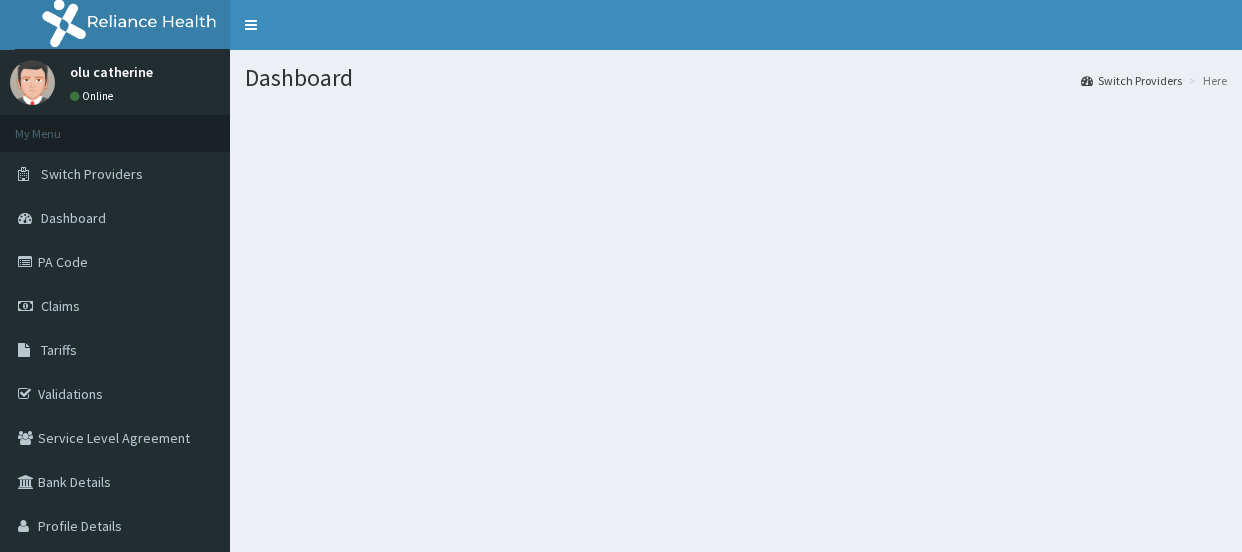 scroll, scrollTop: 0, scrollLeft: 0, axis: both 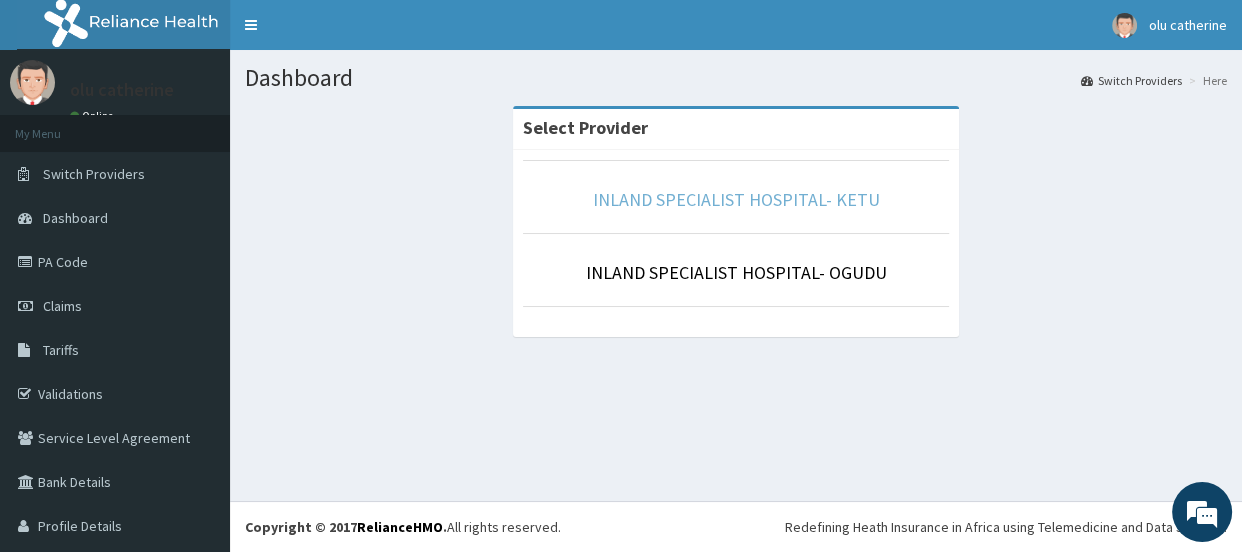 click on "INLAND SPECIALIST HOSPITAL- KETU" at bounding box center (736, 199) 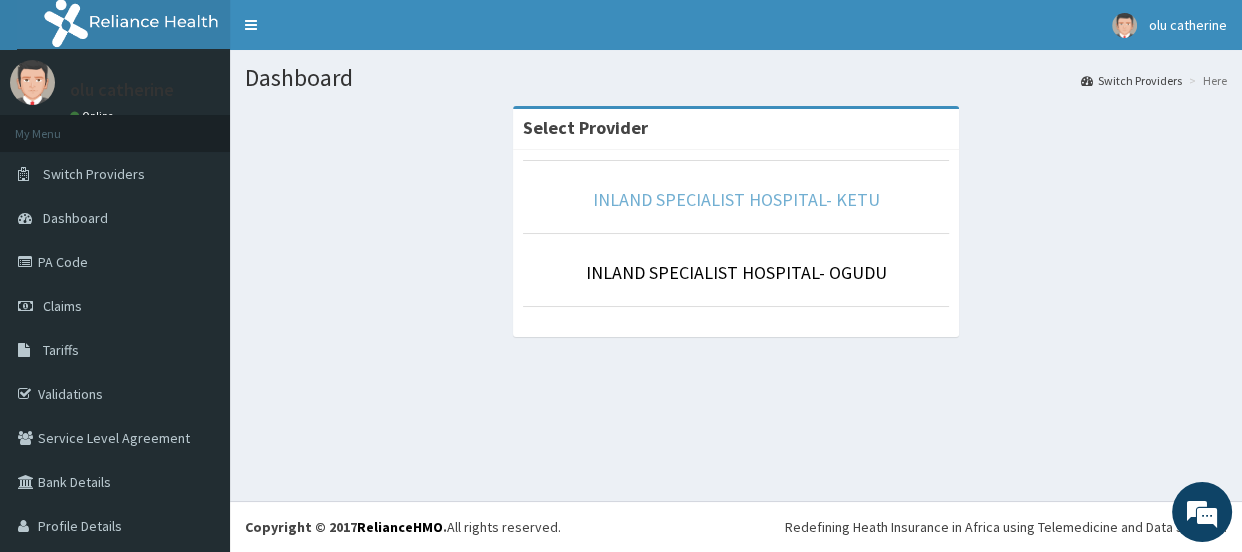 click on "INLAND SPECIALIST HOSPITAL- KETU" at bounding box center [736, 199] 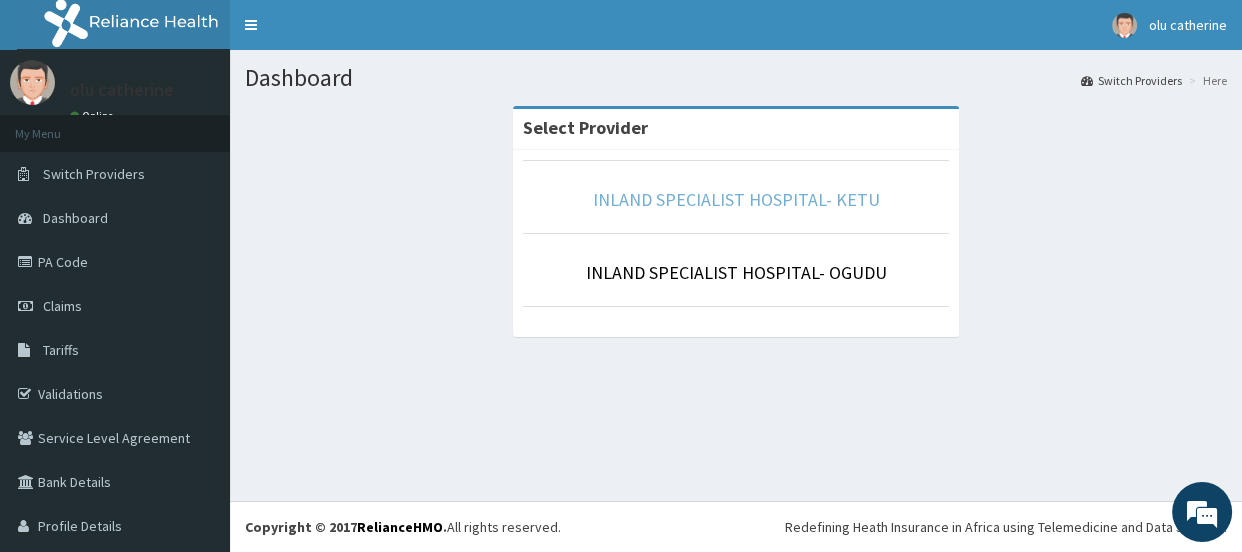 scroll, scrollTop: 0, scrollLeft: 0, axis: both 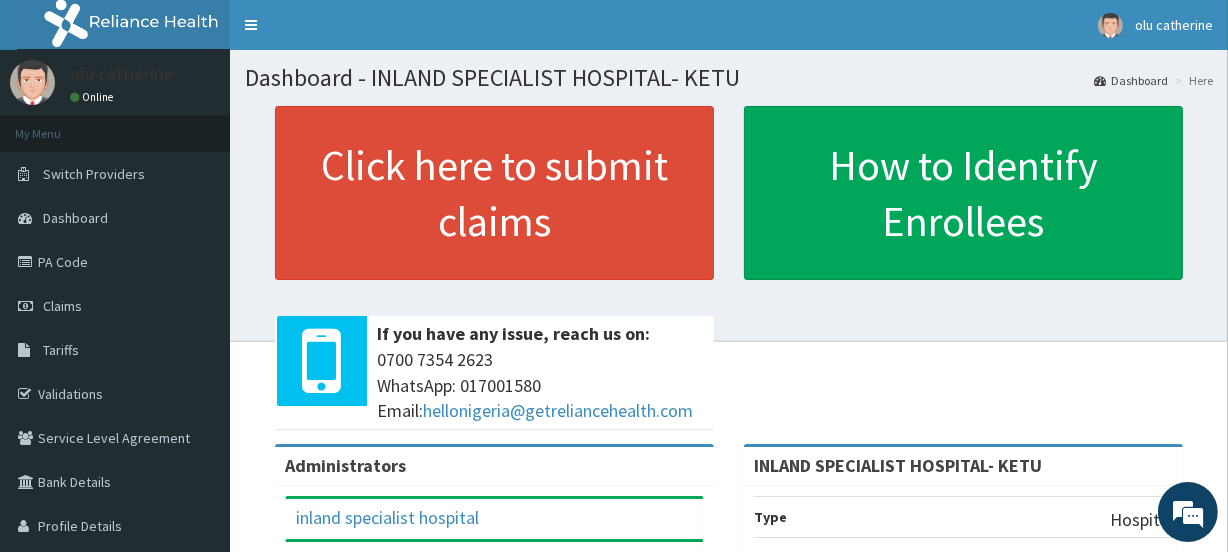 click on "If you have any issue, reach us on:" at bounding box center [540, 334] 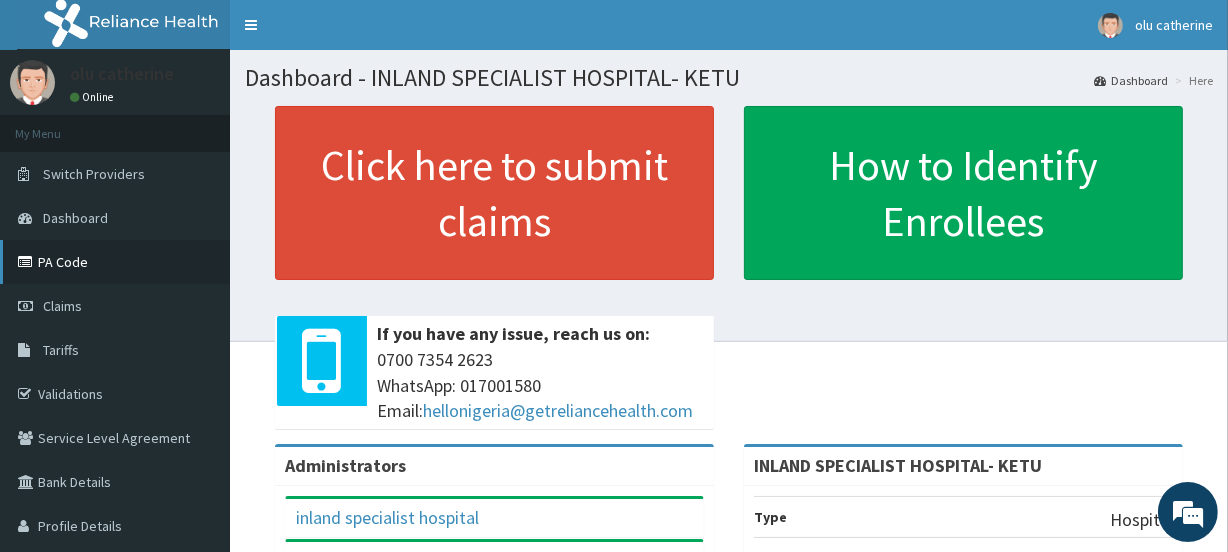 scroll, scrollTop: 0, scrollLeft: 0, axis: both 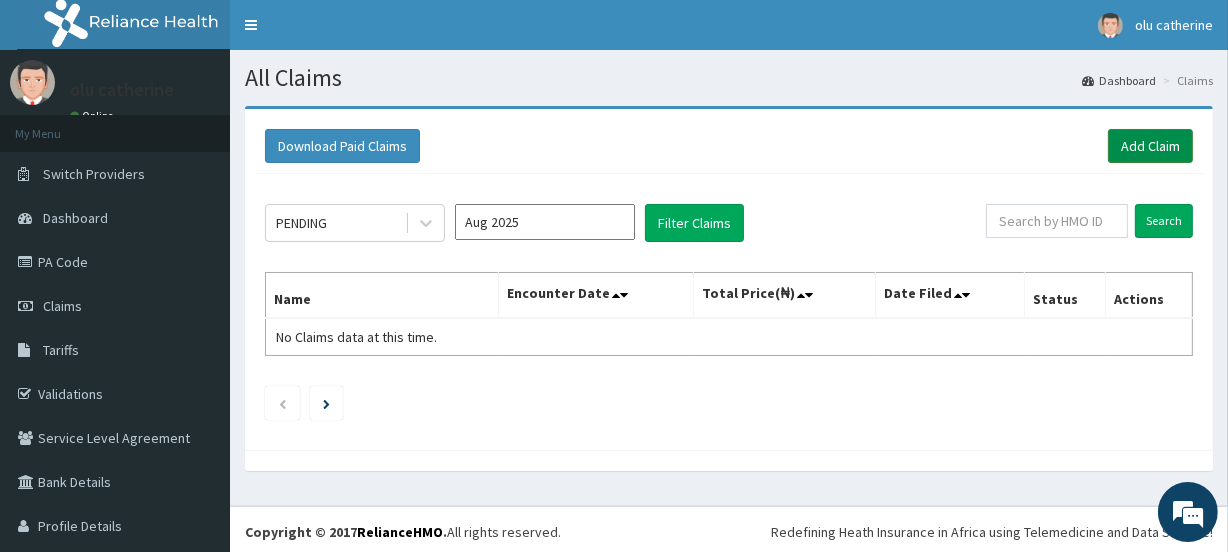click on "Add Claim" at bounding box center (1150, 146) 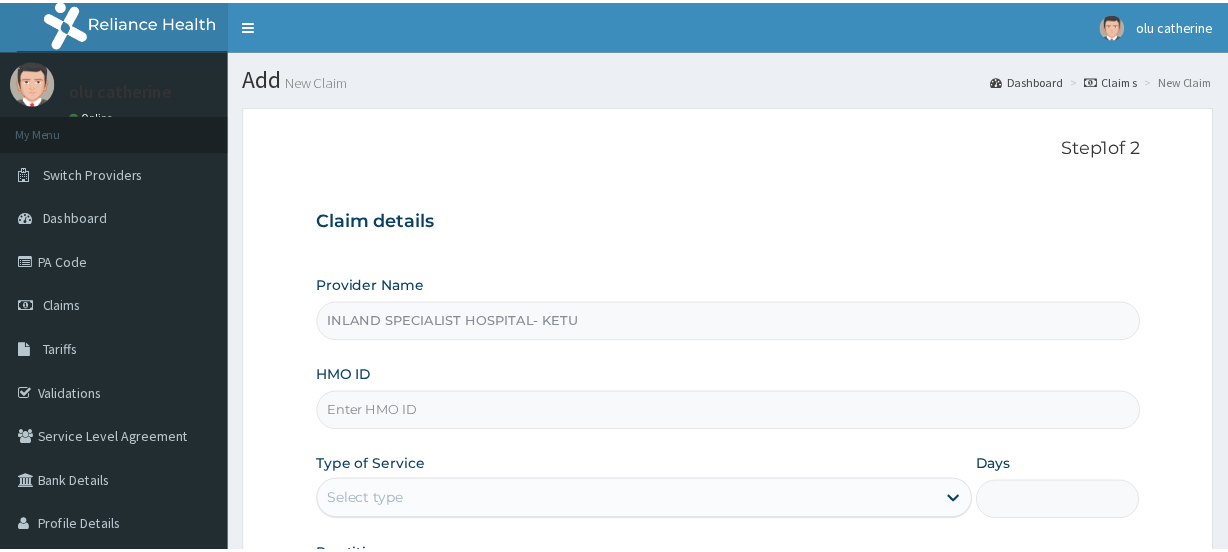 scroll, scrollTop: 0, scrollLeft: 0, axis: both 